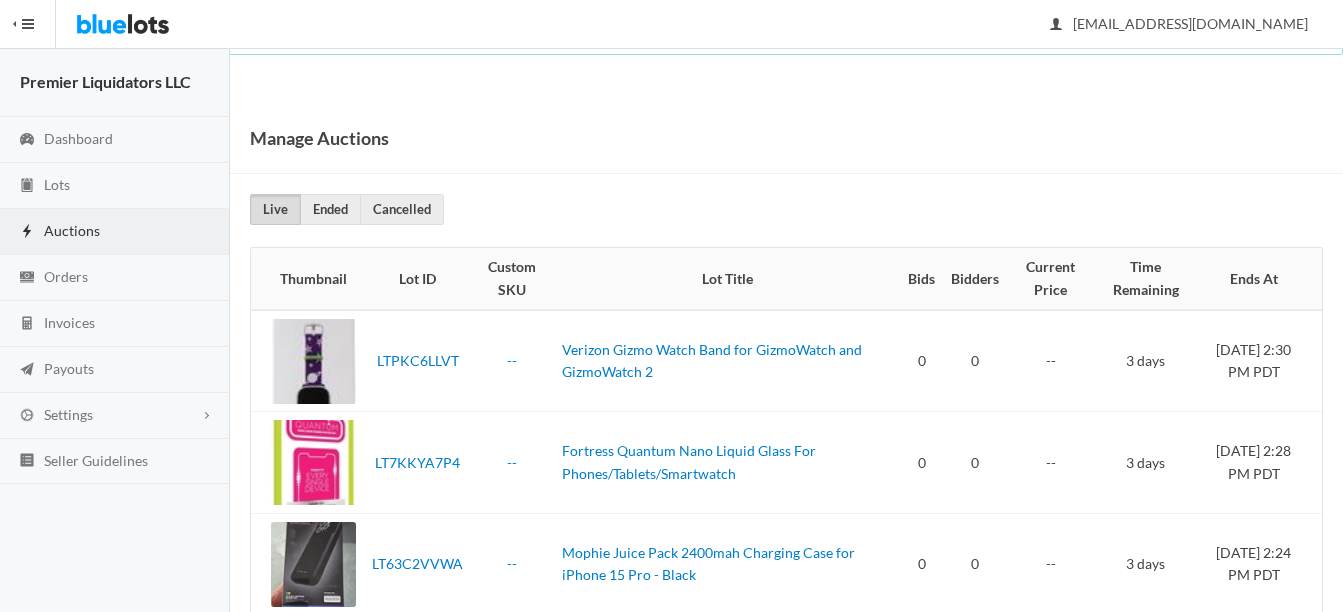 scroll, scrollTop: 0, scrollLeft: 0, axis: both 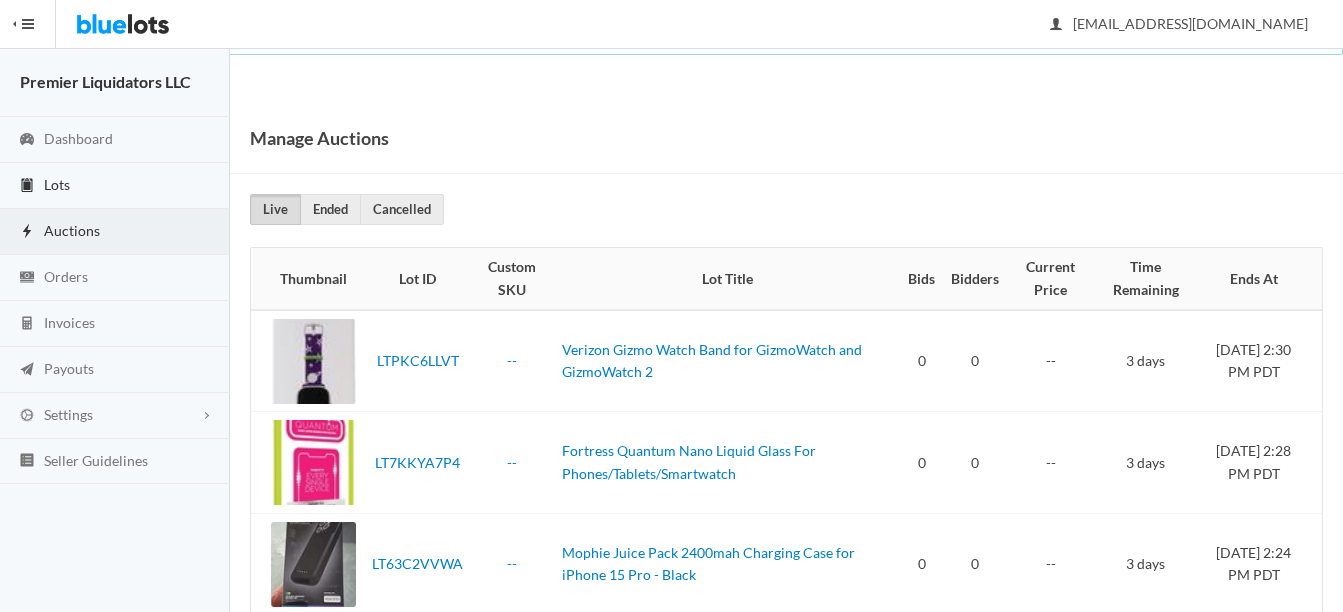 click on "Lots" at bounding box center (57, 184) 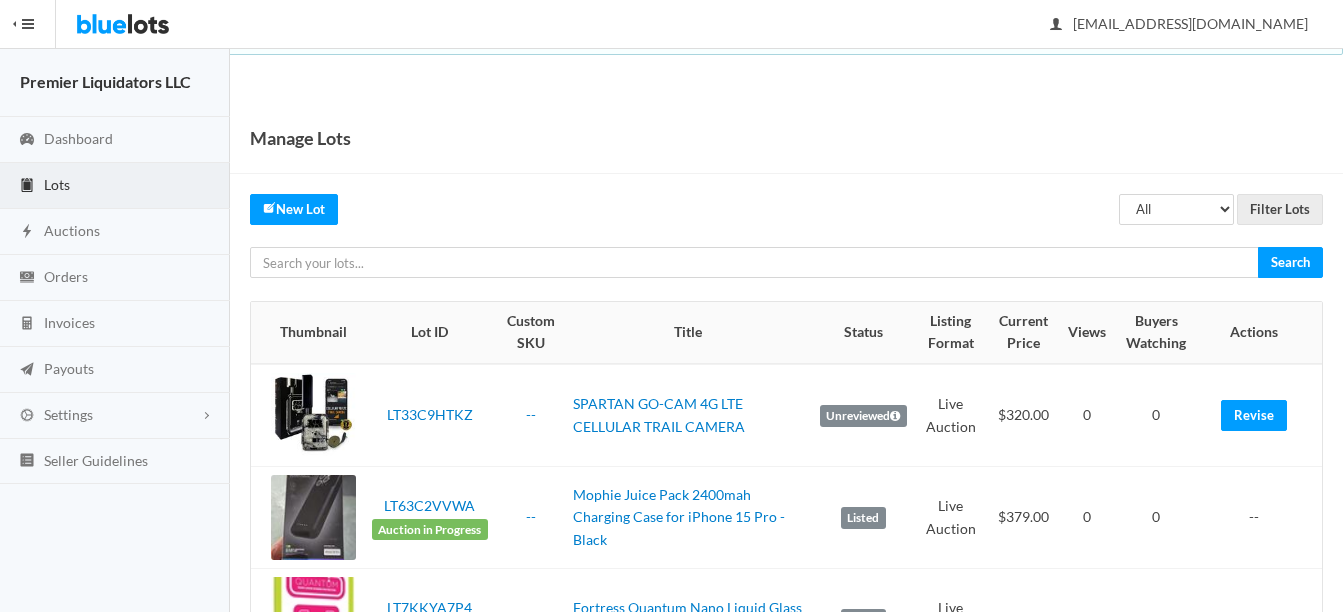 scroll, scrollTop: 0, scrollLeft: 0, axis: both 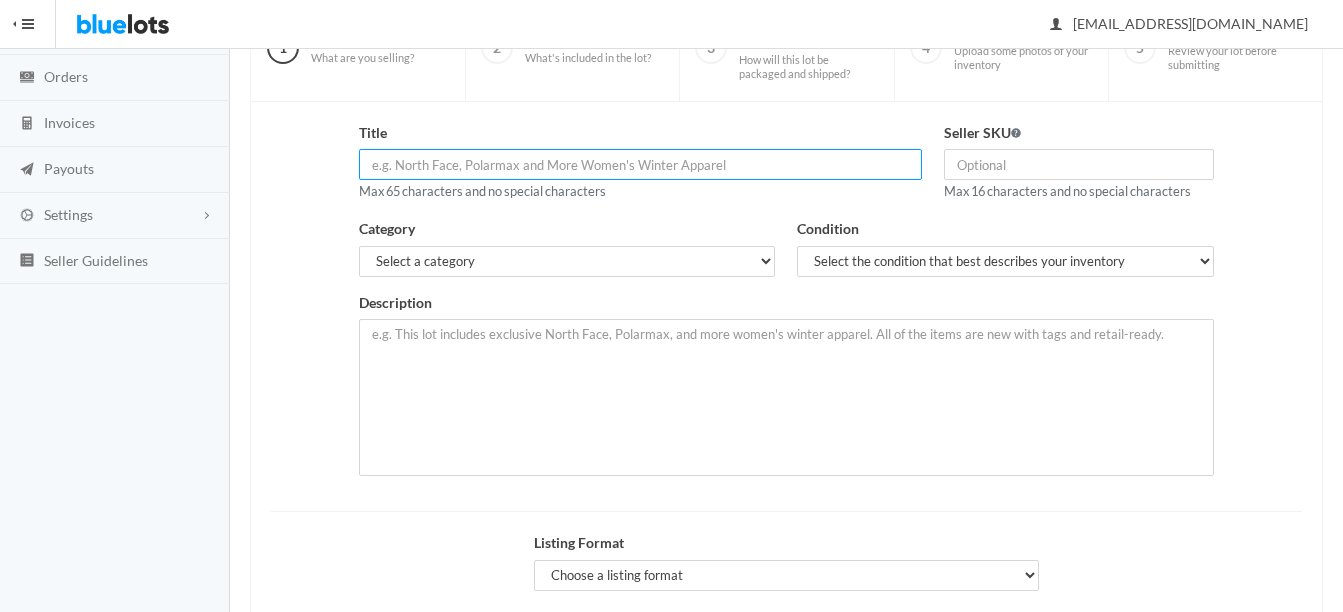 paste on "Apple (45mm) Sport Band for Apple Watch 42/44/45mm - Midnight (M/" 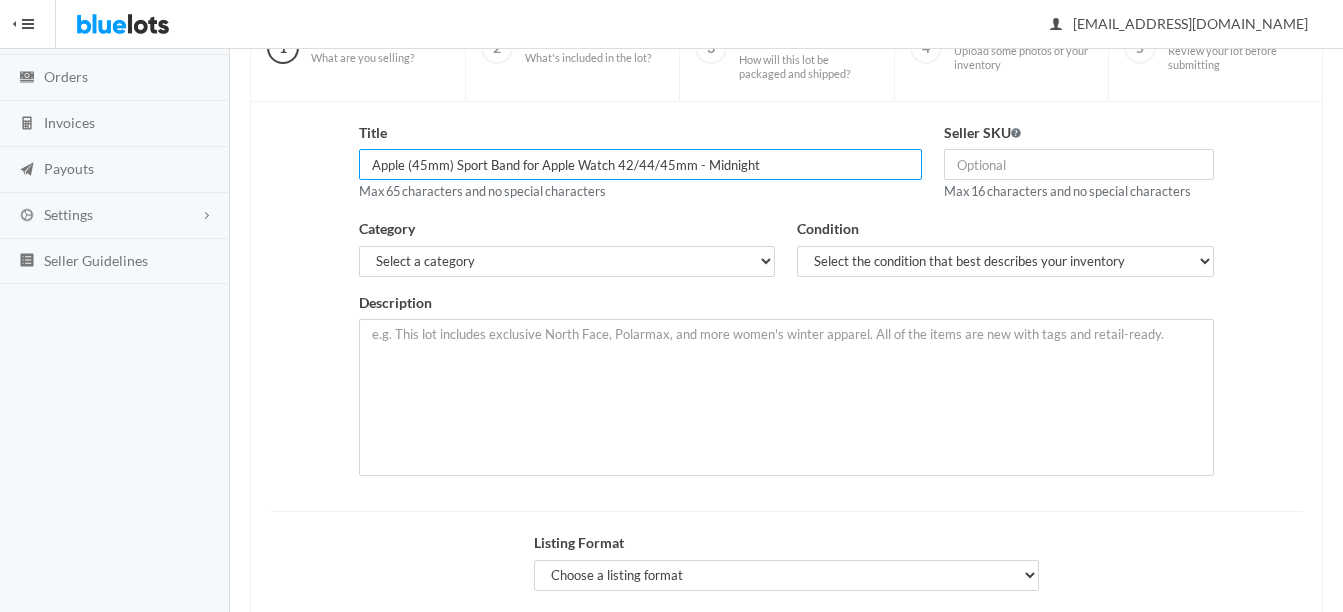 click on "Apple (45mm) Sport Band for Apple Watch 42/44/45mm - Midnight" at bounding box center (640, 164) 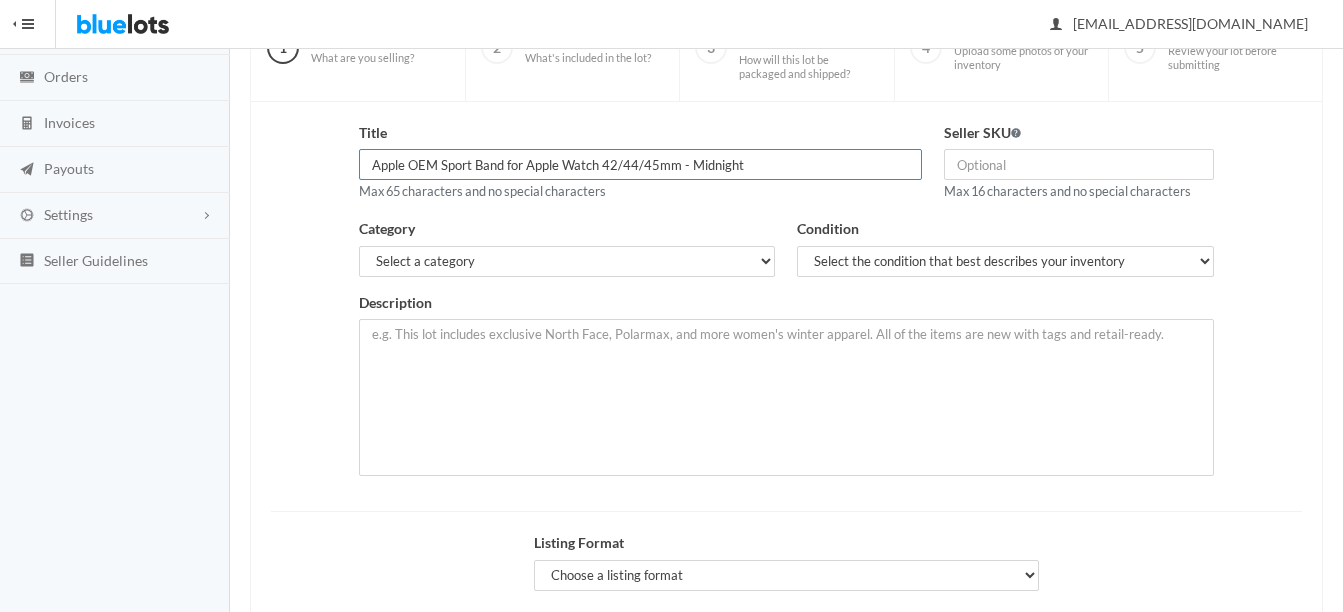 type on "Apple OEM Sport Band for Apple Watch 42/44/45mm - Midnight" 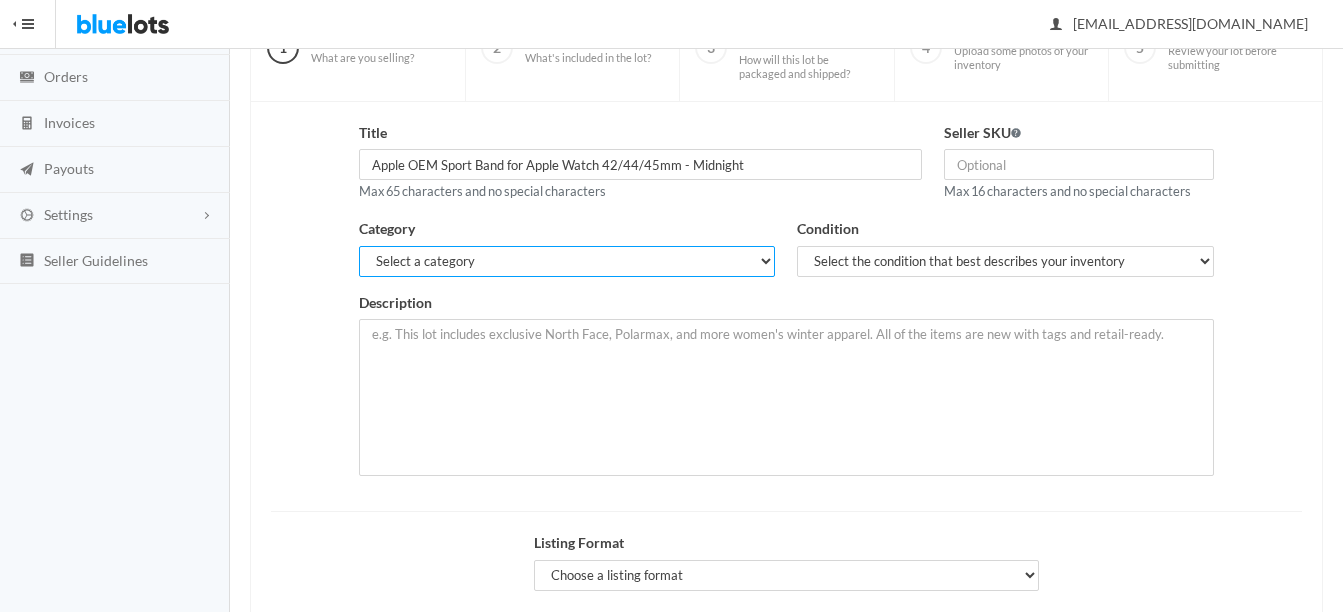 click on "Select a category
Electronics
Clothing, Shoes & Accessories
Appliances
Home & Garden
Sporting Goods
Toys & Baby
Health & Beauty
Business & Industrial
General Merchandise" at bounding box center (567, 261) 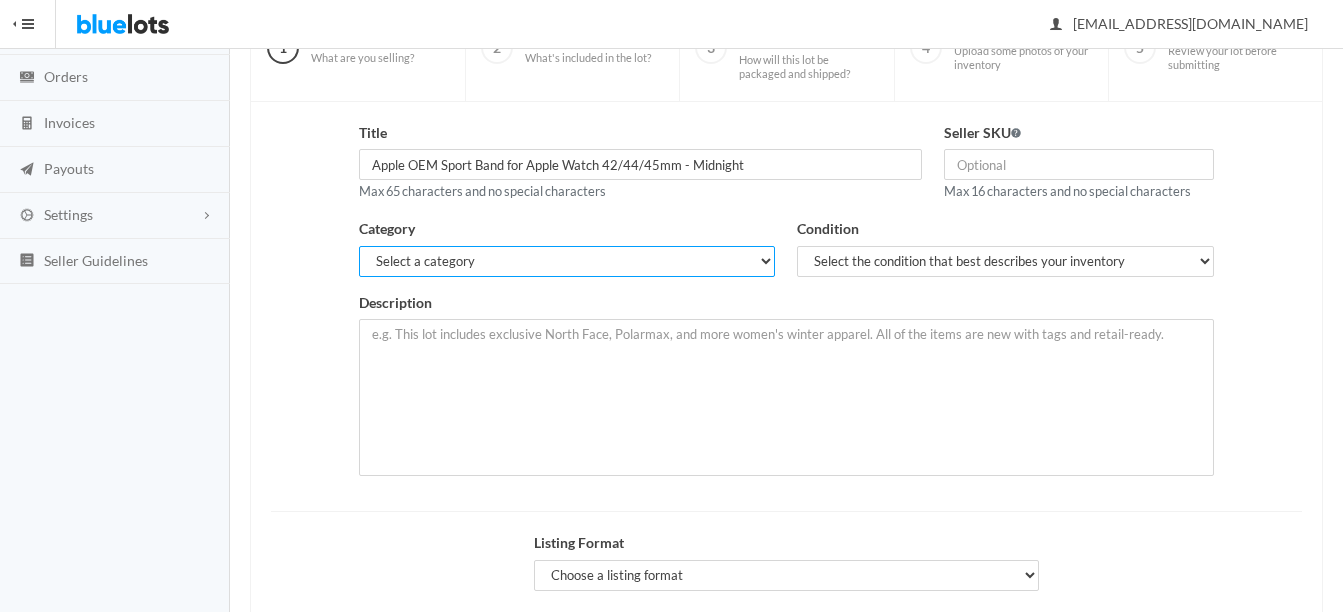 select on "1" 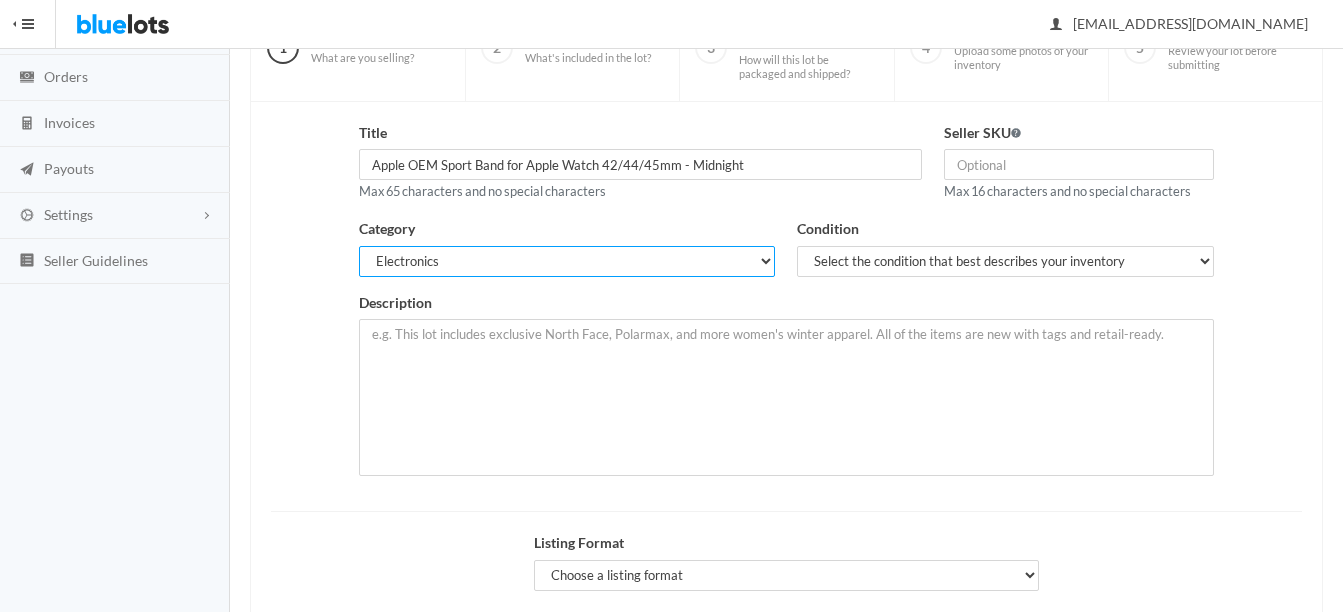 click on "Select a category
Electronics
Clothing, Shoes & Accessories
Appliances
Home & Garden
Sporting Goods
Toys & Baby
Health & Beauty
Business & Industrial
General Merchandise" at bounding box center [567, 261] 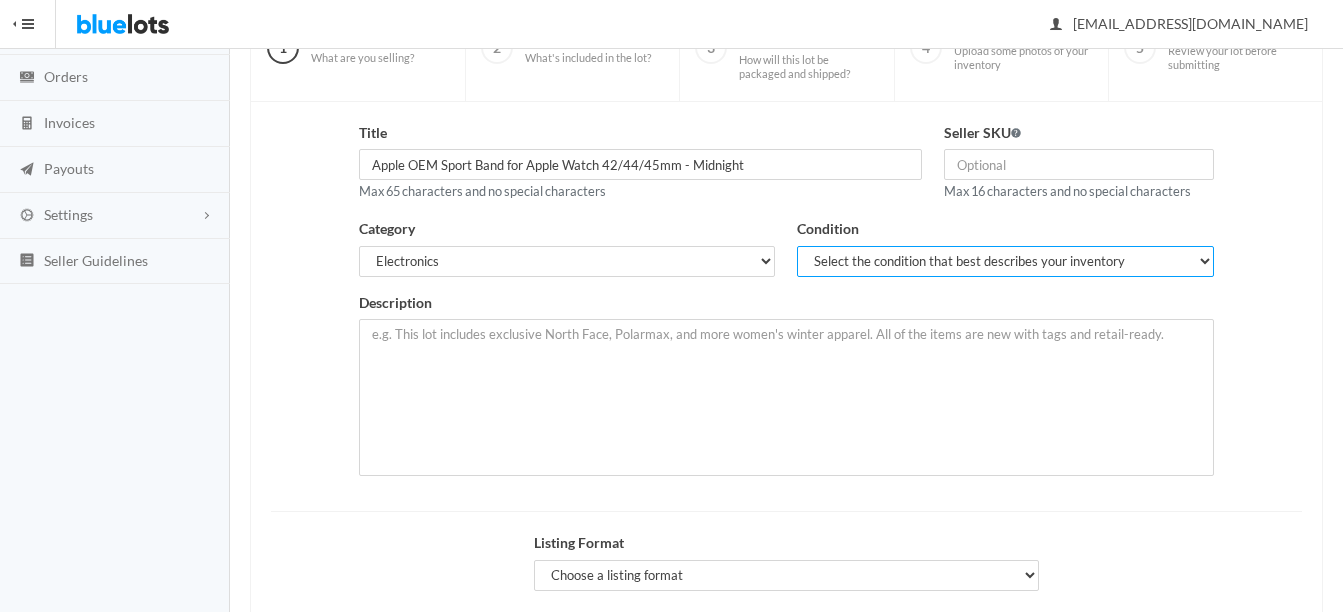 click on "Select the condition that best describes your inventory
Brand New
Shelf Pulls
Customer Returns
Used
Mixed" at bounding box center (1005, 261) 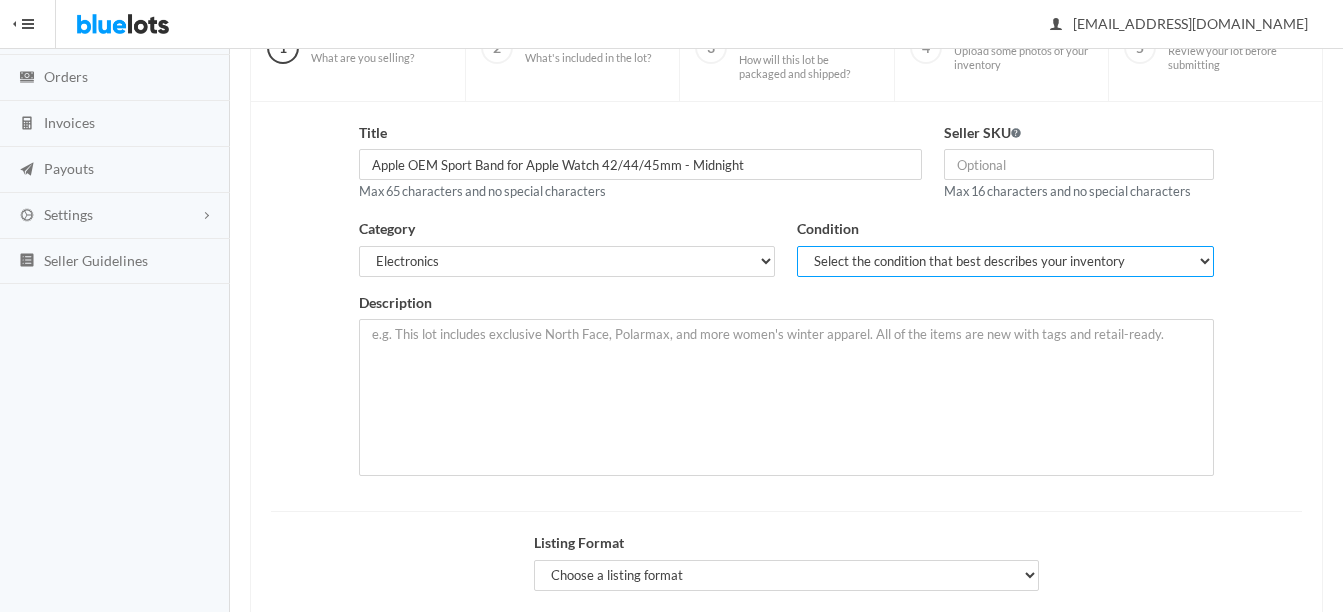 select on "2" 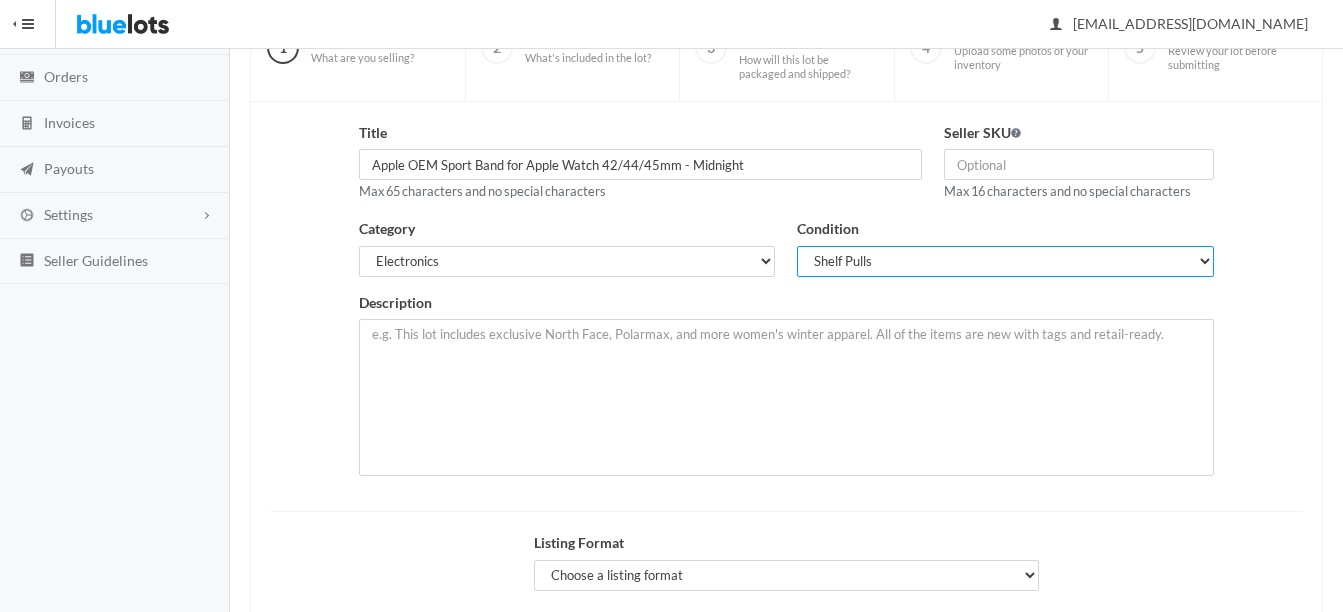 click on "Select the condition that best describes your inventory
Brand New
Shelf Pulls
Customer Returns
Used
Mixed" at bounding box center [1005, 261] 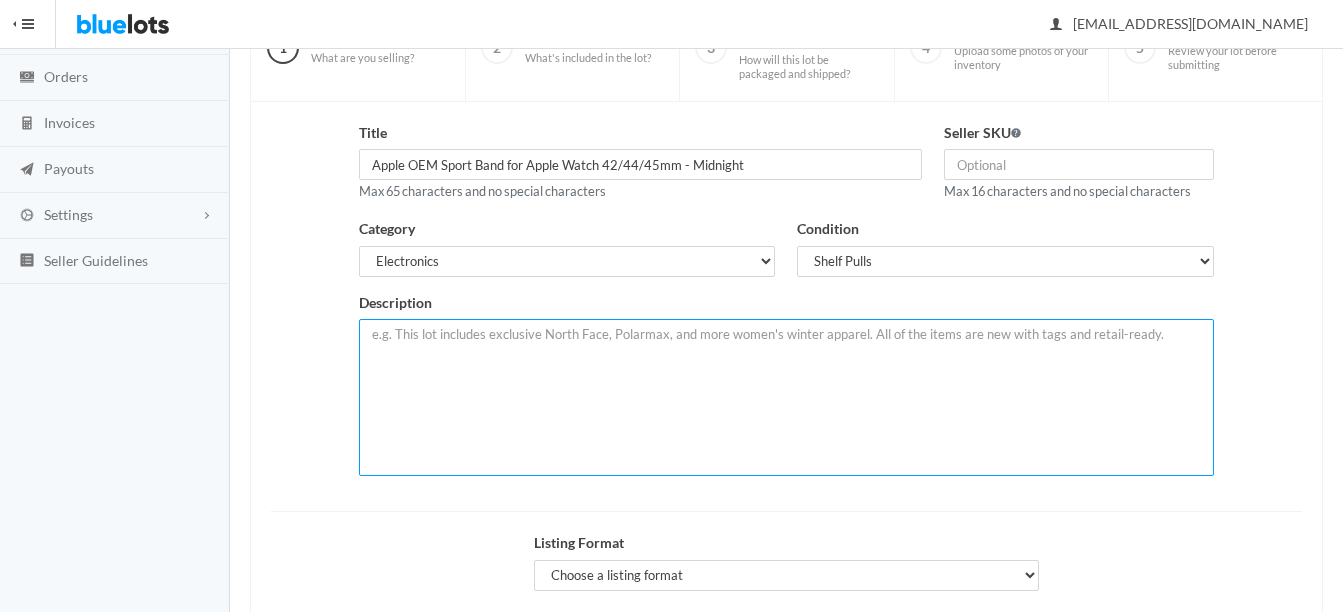 click at bounding box center [786, 397] 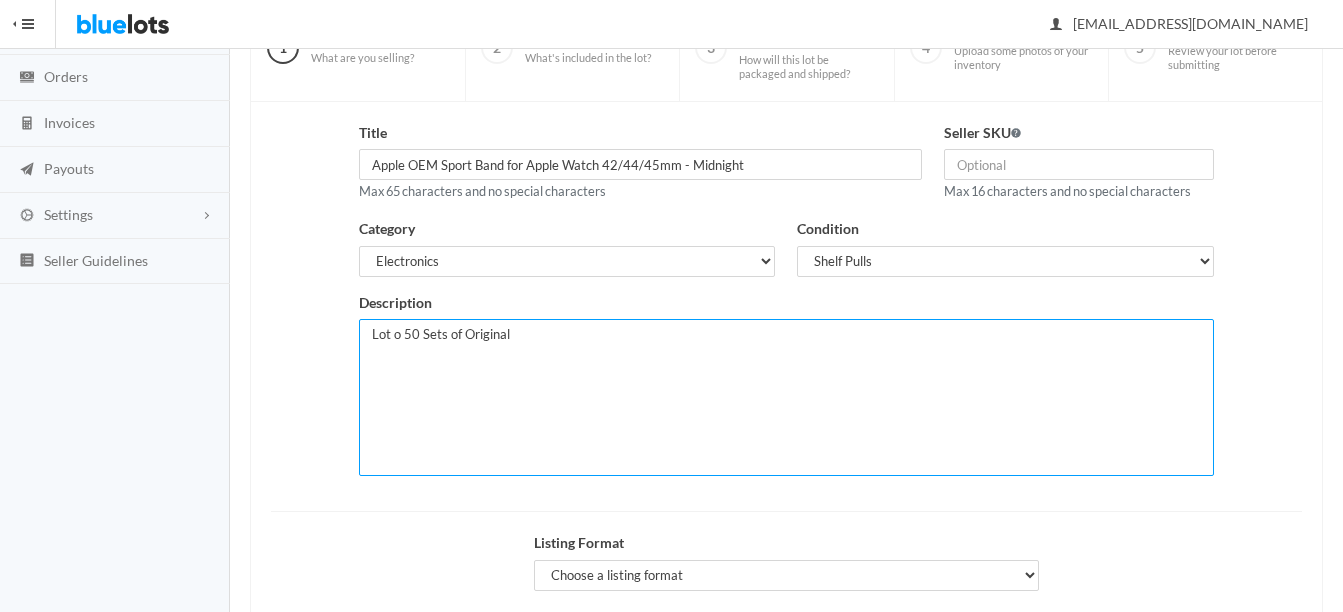 paste on "Apple (45mm) Sport Band for Apple Watch 42/44/45mm - Midnight (M/L Only)" 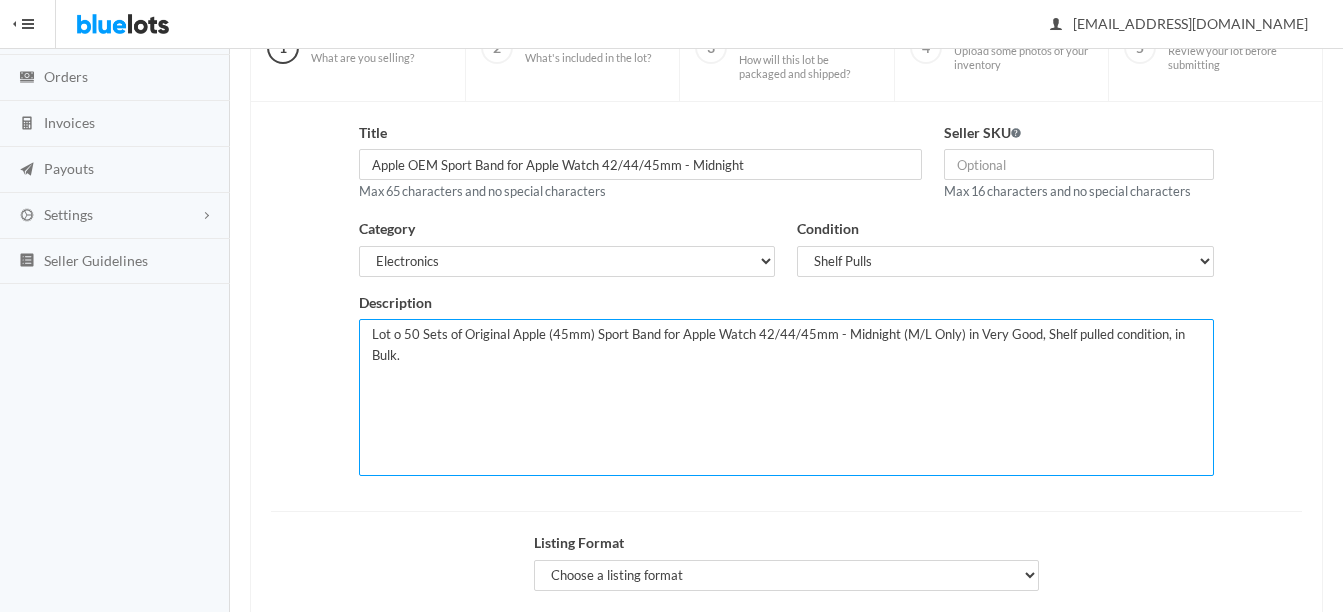 paste on "Please Note: This band will come with the (M/L, Medium/Large) Strap and Clasp Only.
This is the 45mm Band released with the Series 7 Apple Watch. Compatible with all series Apple Watches with the larger case sizes of 42mm, 44mm, and 45mm.
Features:
- Made from a custom high-performance fluoroelastomer, the Sport Band is durable and strong, yet surprisingly soft.
- The smooth, dense material drapes elegantly across your wrist and feels comfortable next to your skin.
- An innovative pin-and-tuck closure ensures a clean fit." 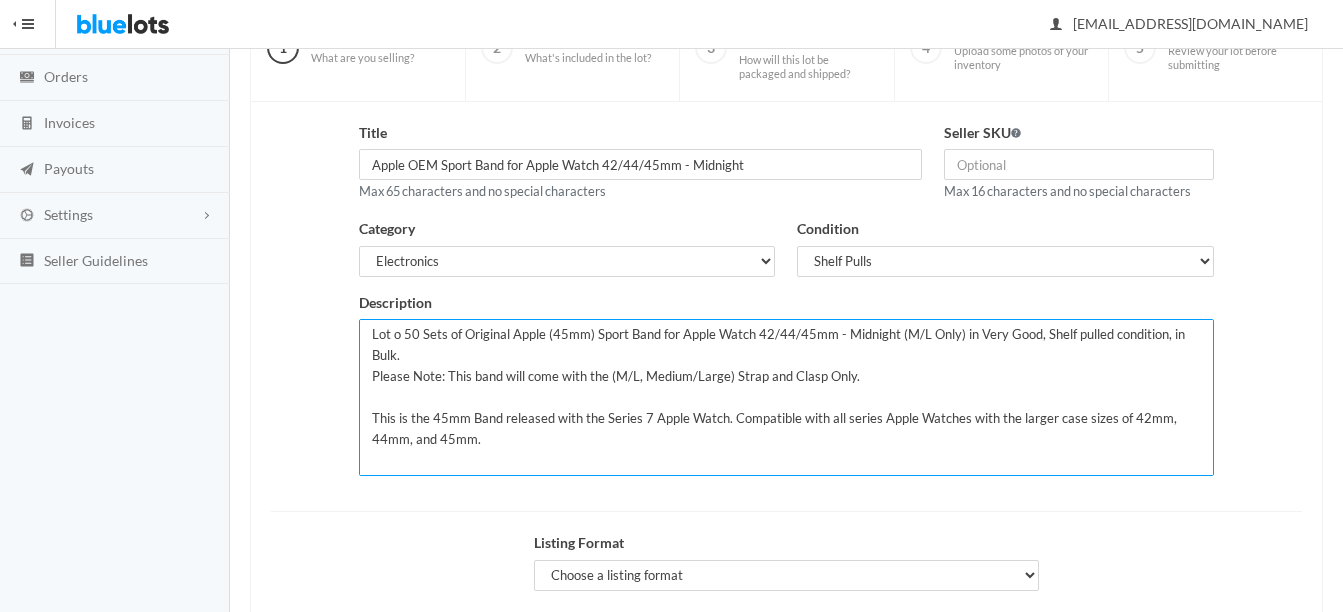 scroll, scrollTop: 78, scrollLeft: 0, axis: vertical 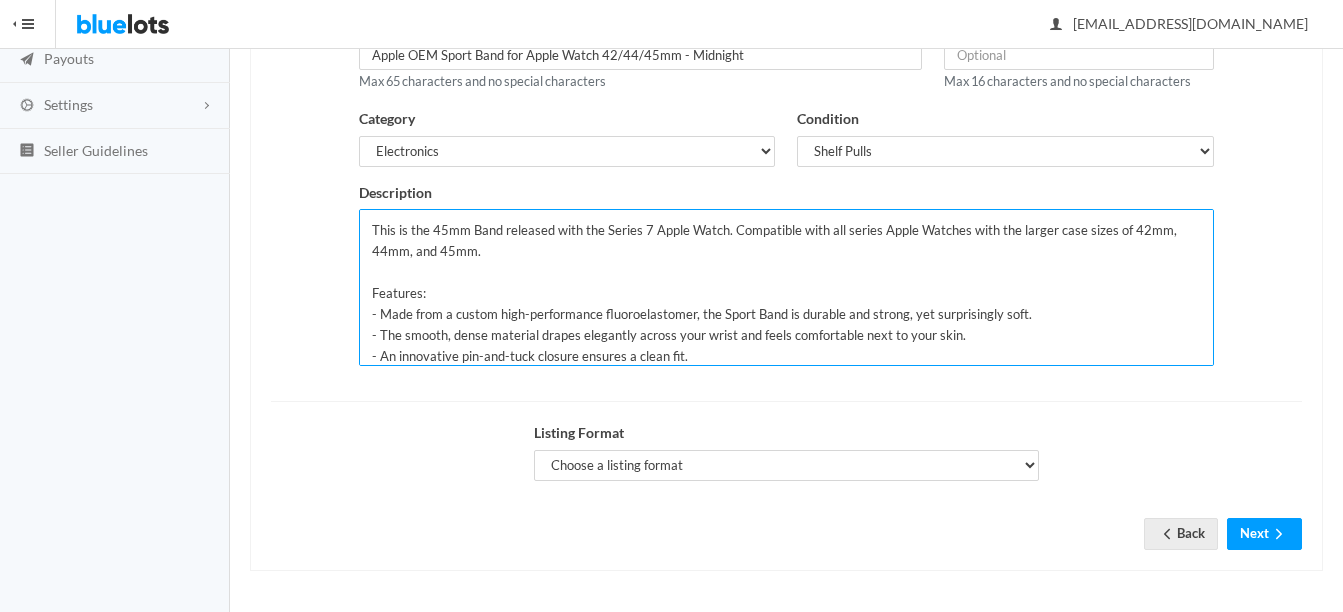 type on "Lot o 50 Sets of Original Apple (45mm) Sport Band for Apple Watch 42/44/45mm - Midnight (M/L Only) in Very Good, Shelf pulled condition, in Bulk.
Please Note: This band will come with the (M/L, Medium/Large) Strap and Clasp Only.
This is the 45mm Band released with the Series 7 Apple Watch. Compatible with all series Apple Watches with the larger case sizes of 42mm, 44mm, and 45mm.
Features:
- Made from a custom high-performance fluoroelastomer, the Sport Band is durable and strong, yet surprisingly soft.
- The smooth, dense material drapes elegantly across your wrist and feels comfortable next to your skin.
- An innovative pin-and-tuck closure ensures a clean fit." 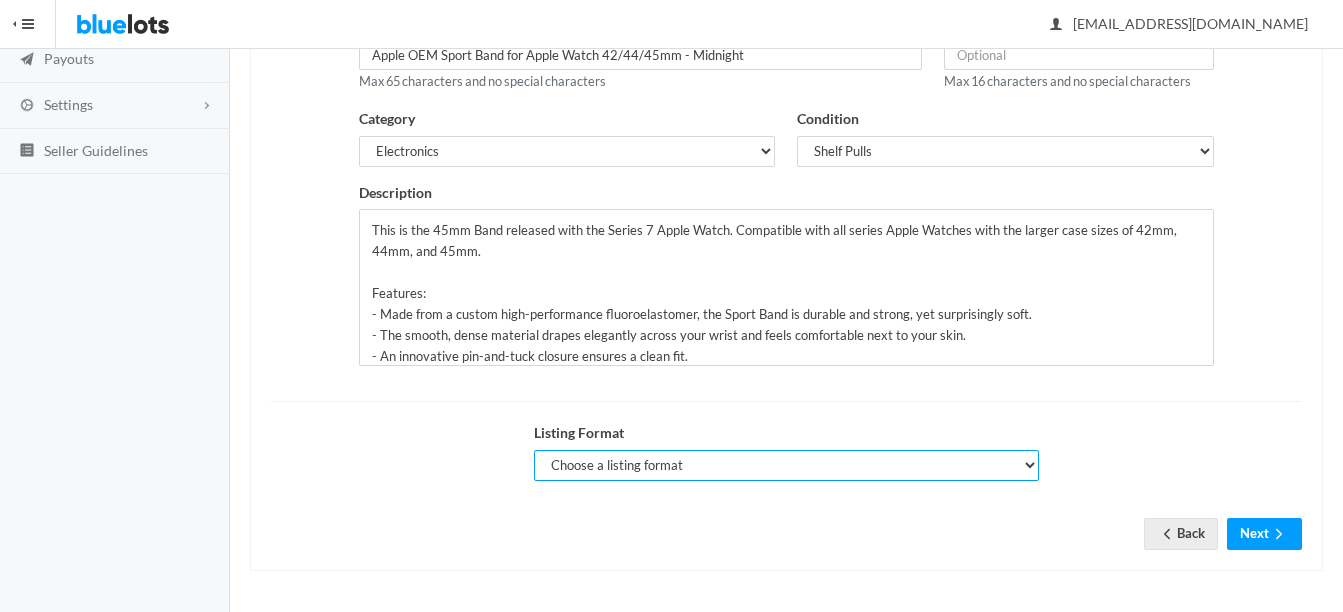 click on "Choose a listing format
Auction
Buy Now" at bounding box center (786, 465) 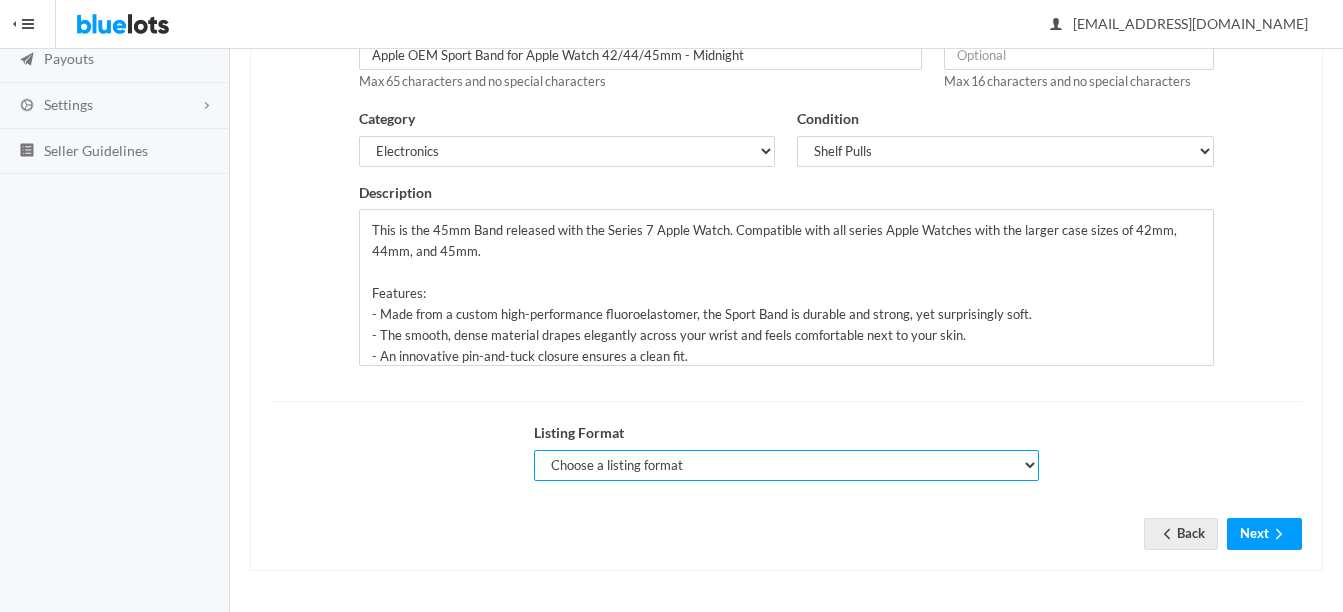 select on "true" 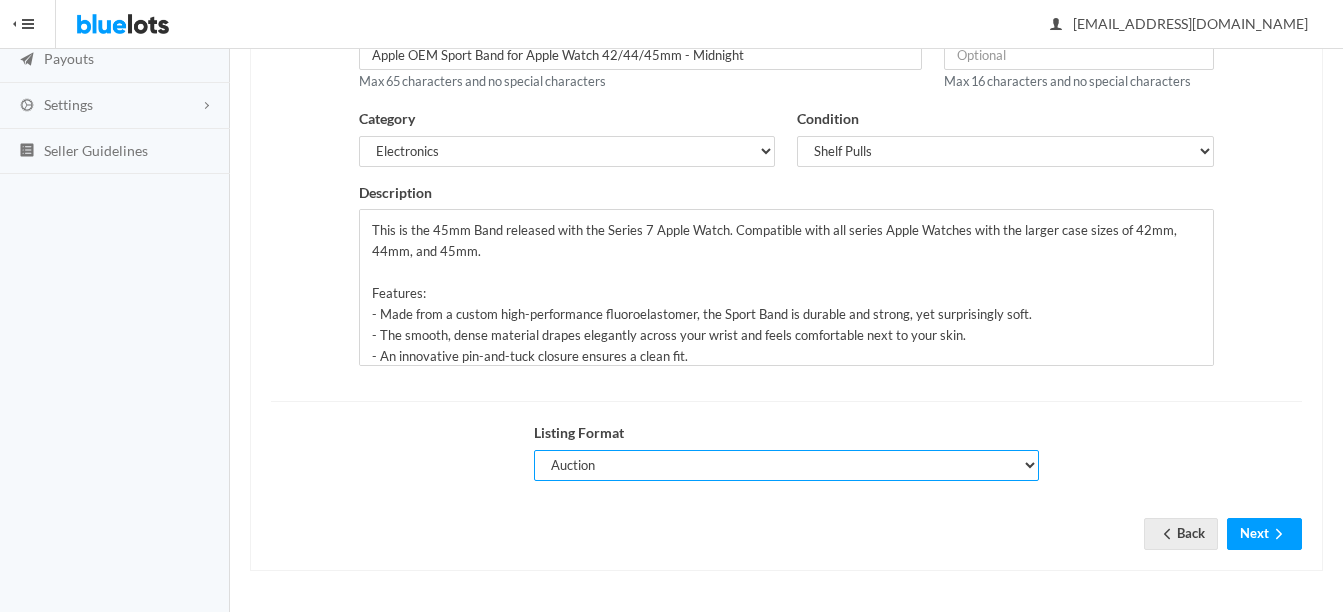 click on "Choose a listing format
Auction
Buy Now" at bounding box center (786, 465) 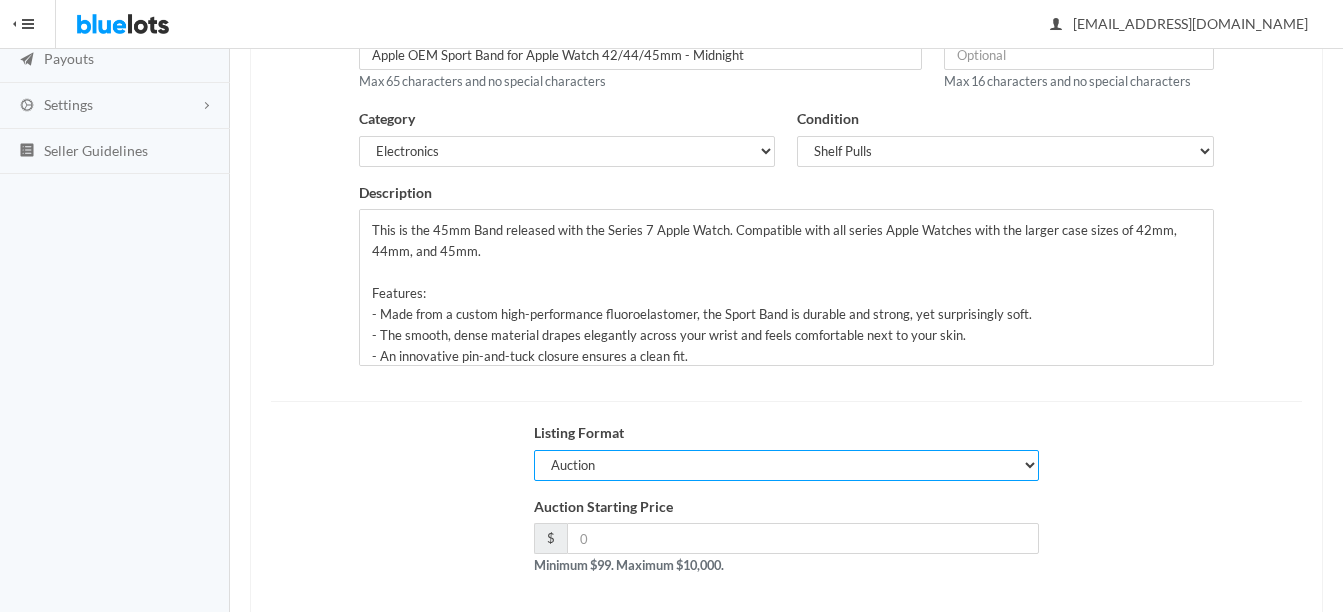 scroll, scrollTop: 406, scrollLeft: 0, axis: vertical 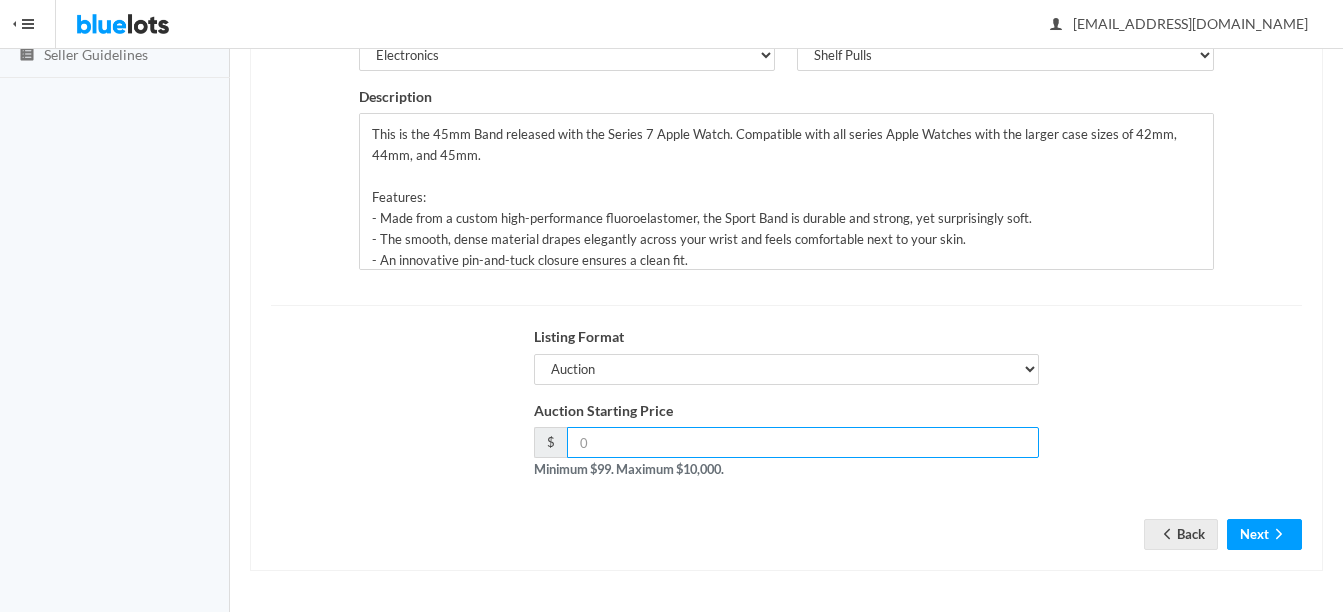 click at bounding box center [803, 442] 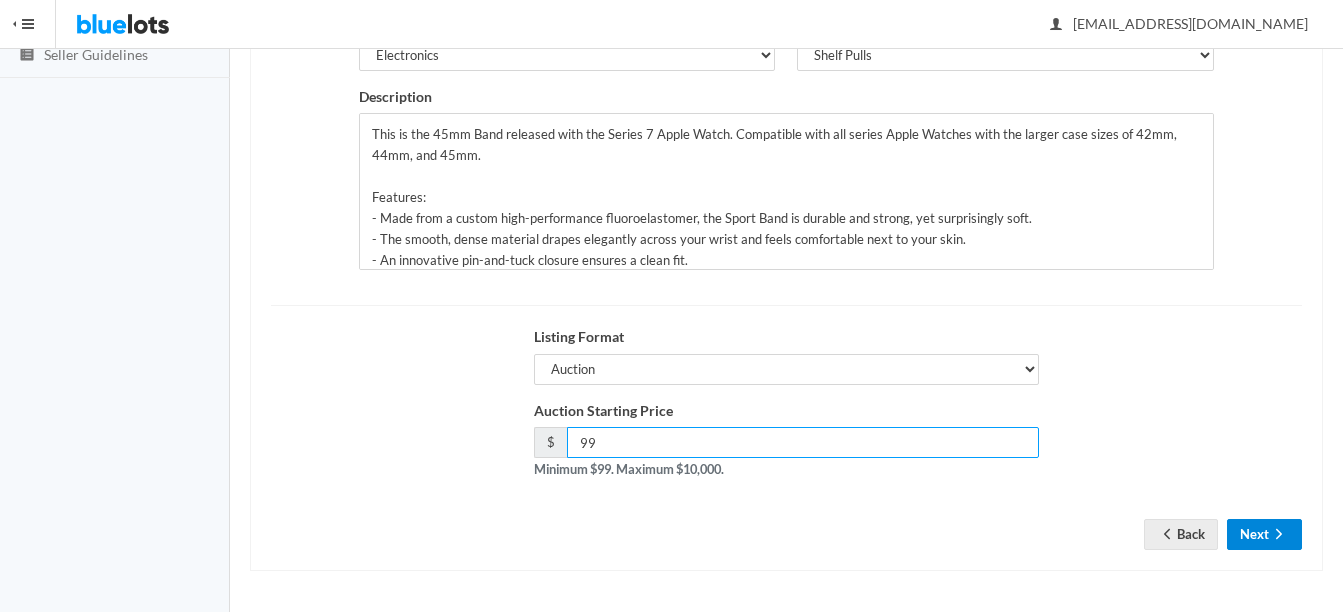 type on "99" 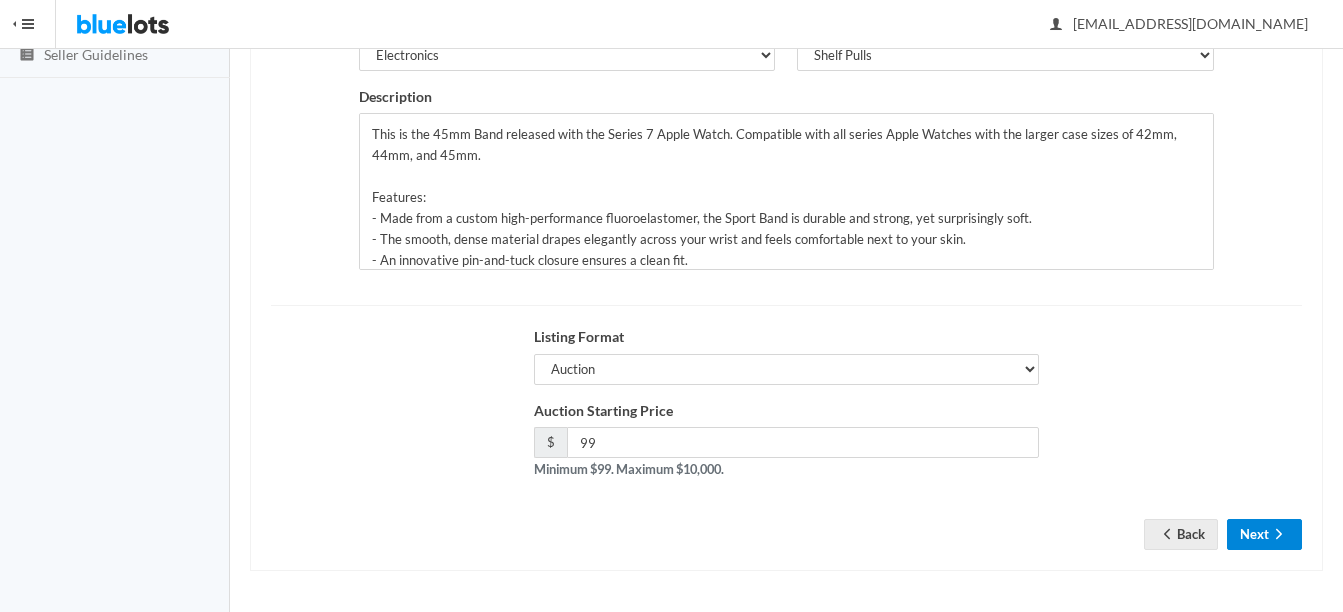 click on "Next" at bounding box center [1264, 534] 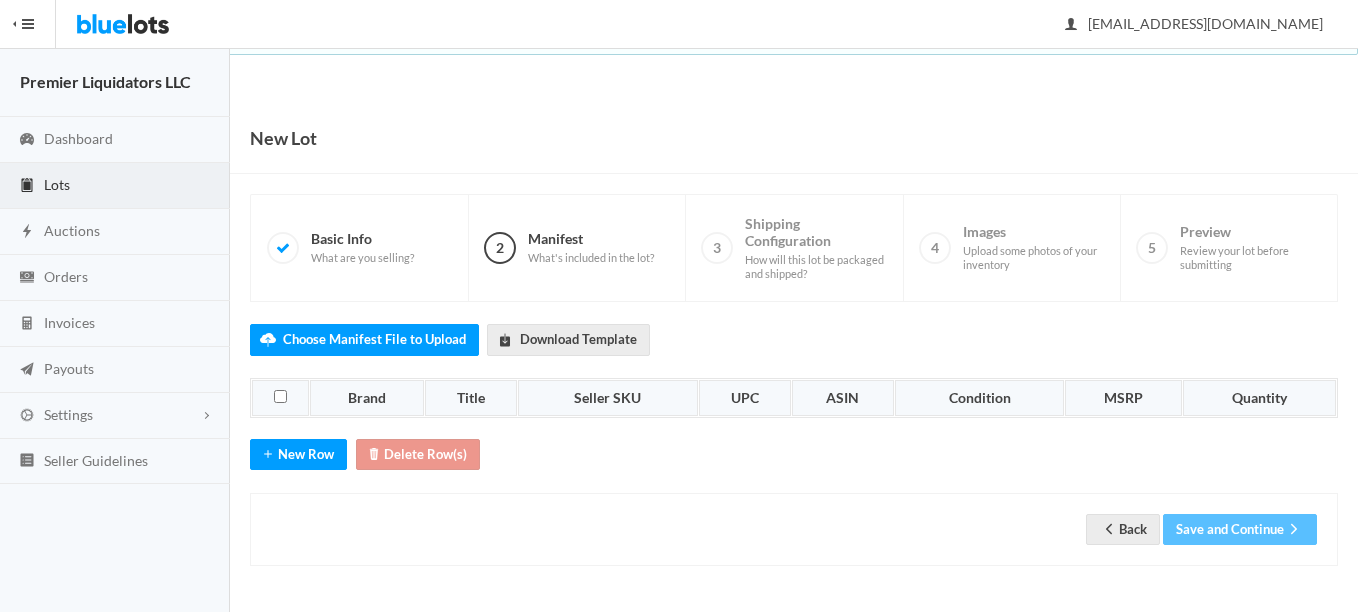 scroll, scrollTop: 0, scrollLeft: 0, axis: both 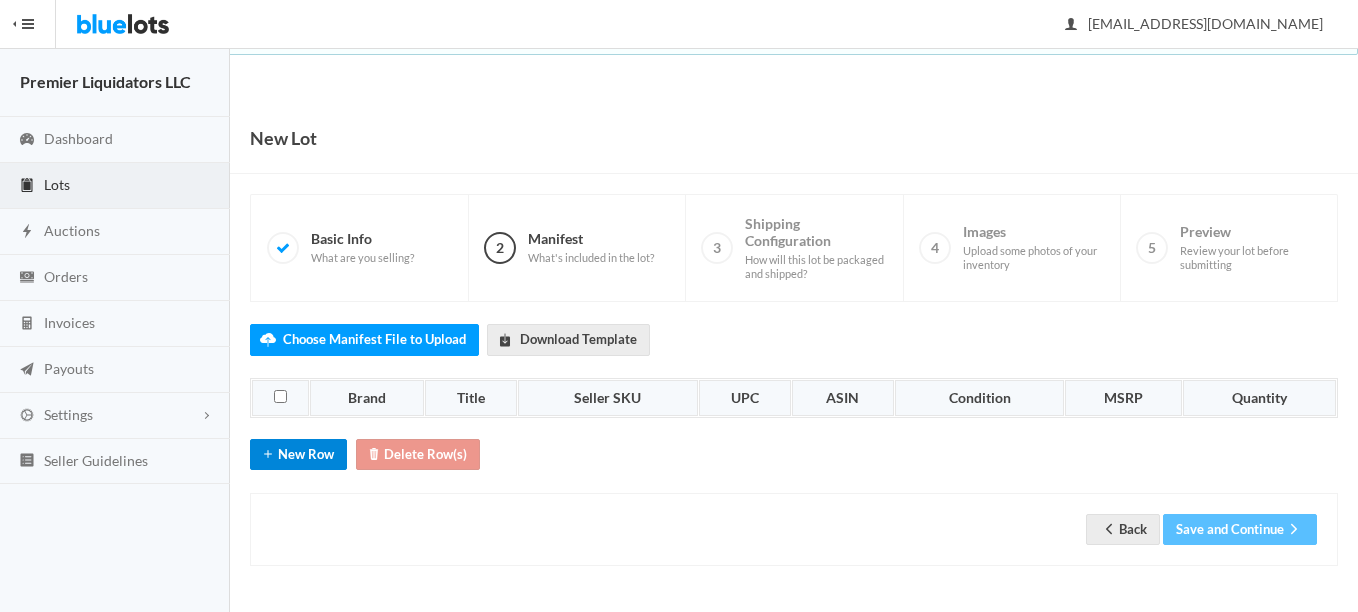 click on "New Row" at bounding box center (298, 454) 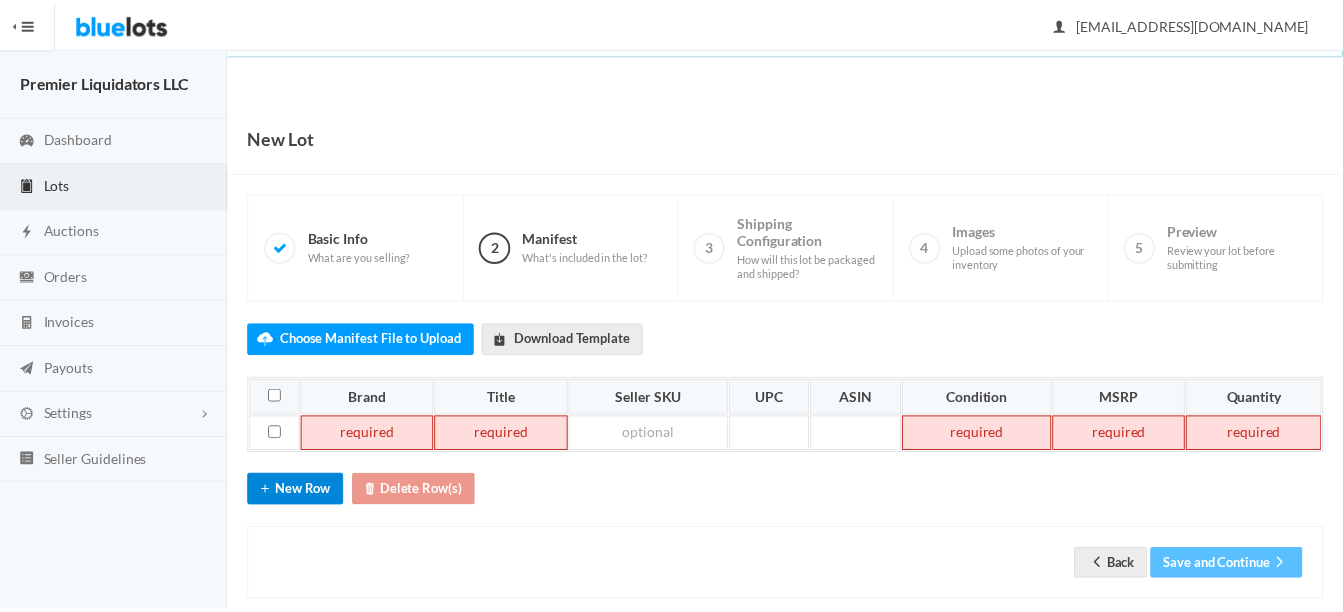 scroll, scrollTop: 31, scrollLeft: 0, axis: vertical 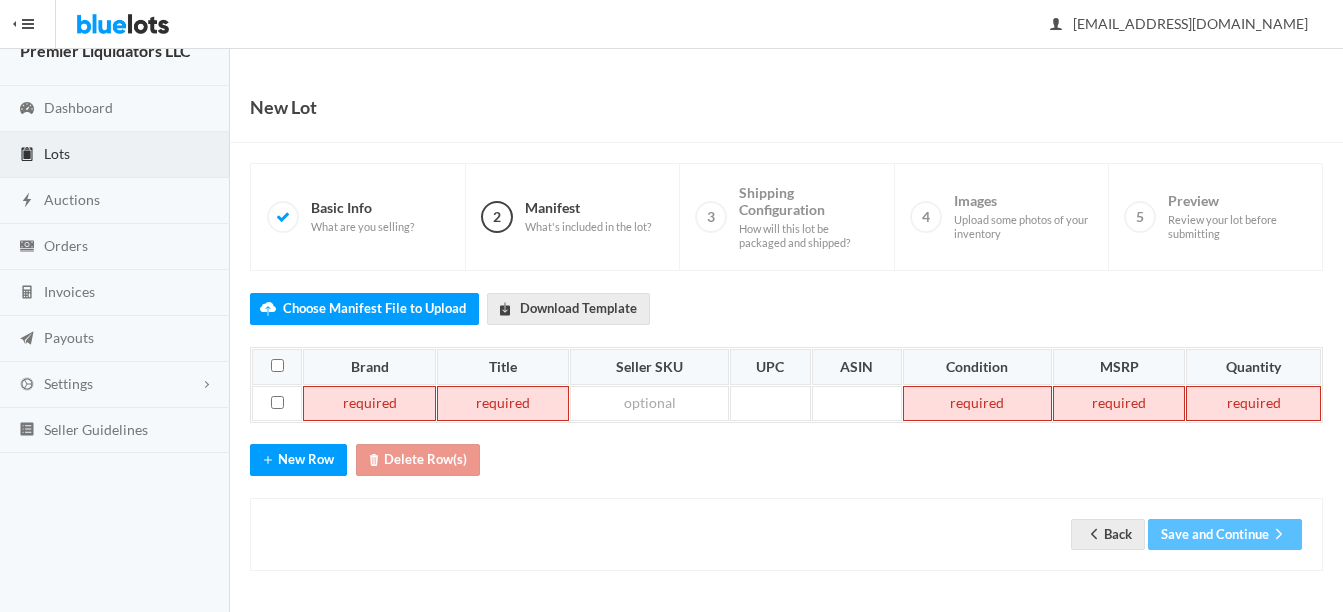 click at bounding box center [369, 404] 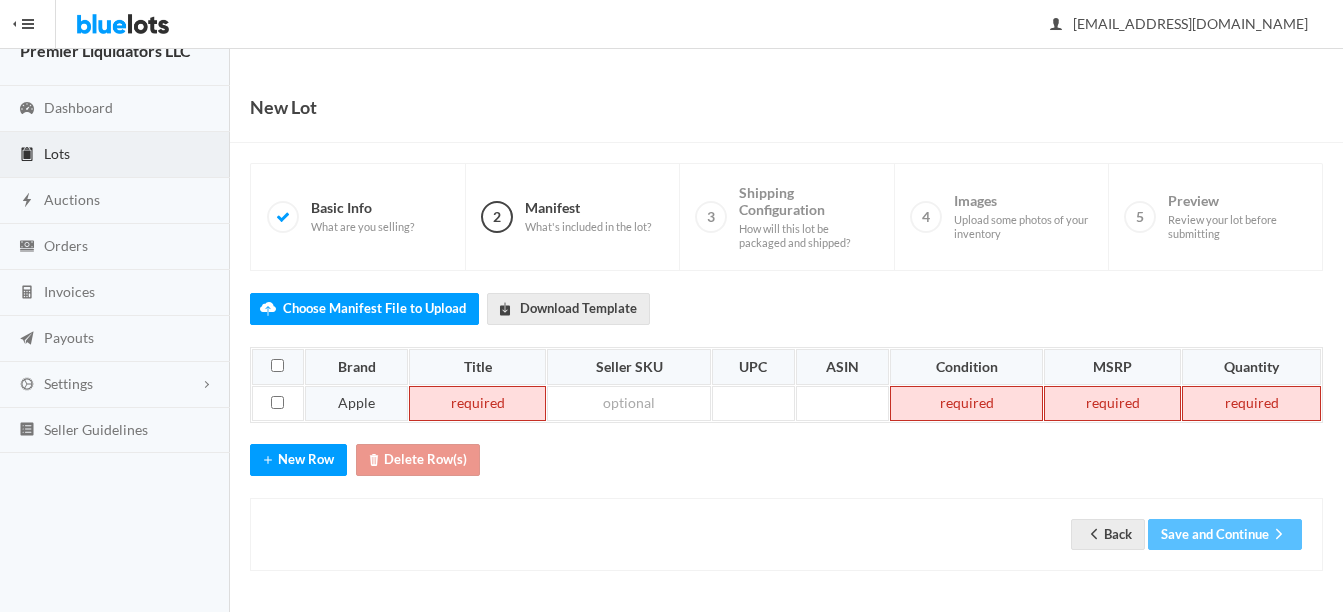 type 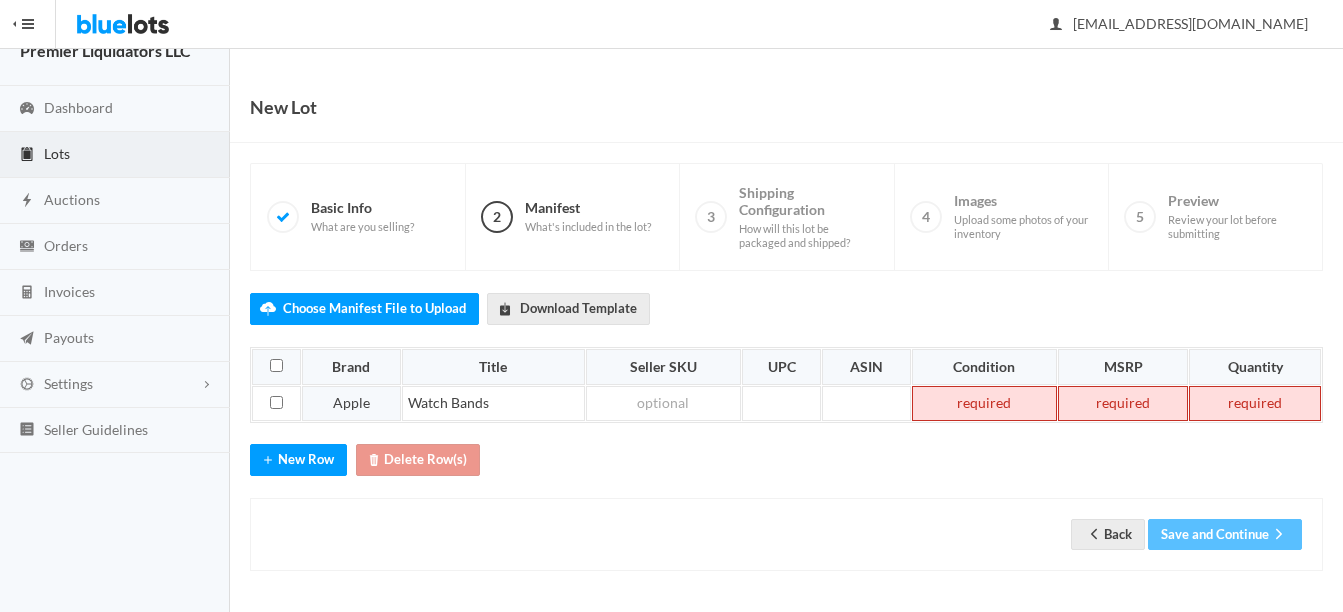 type 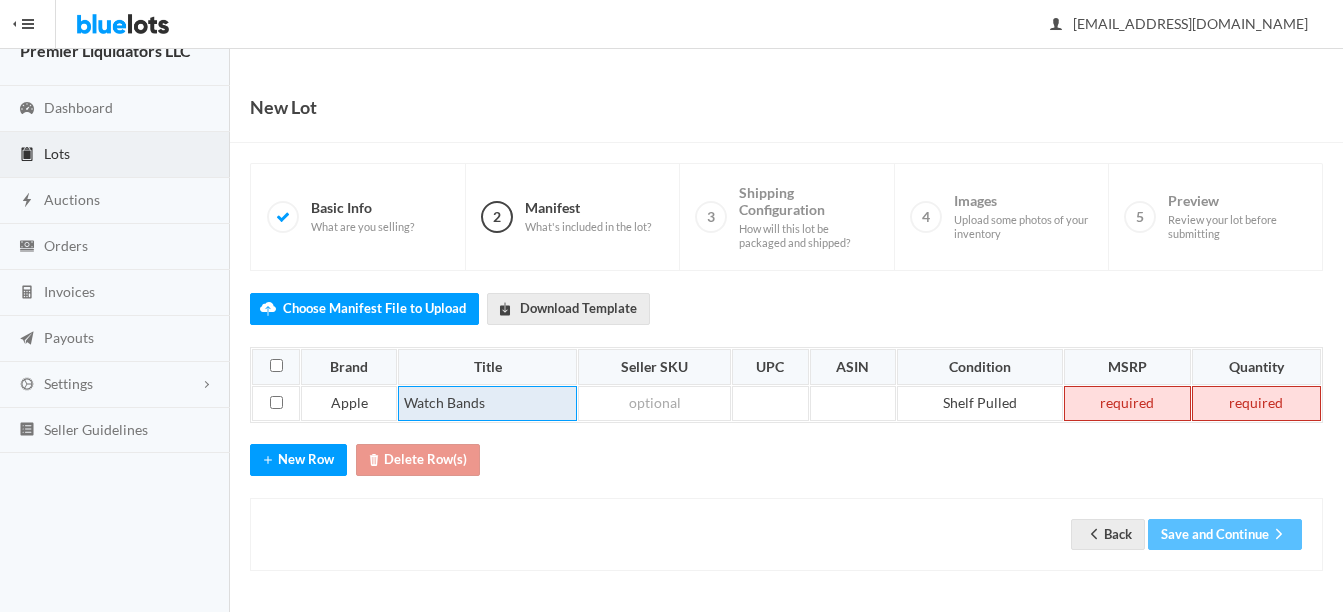 click on "Watch Bands" at bounding box center (487, 404) 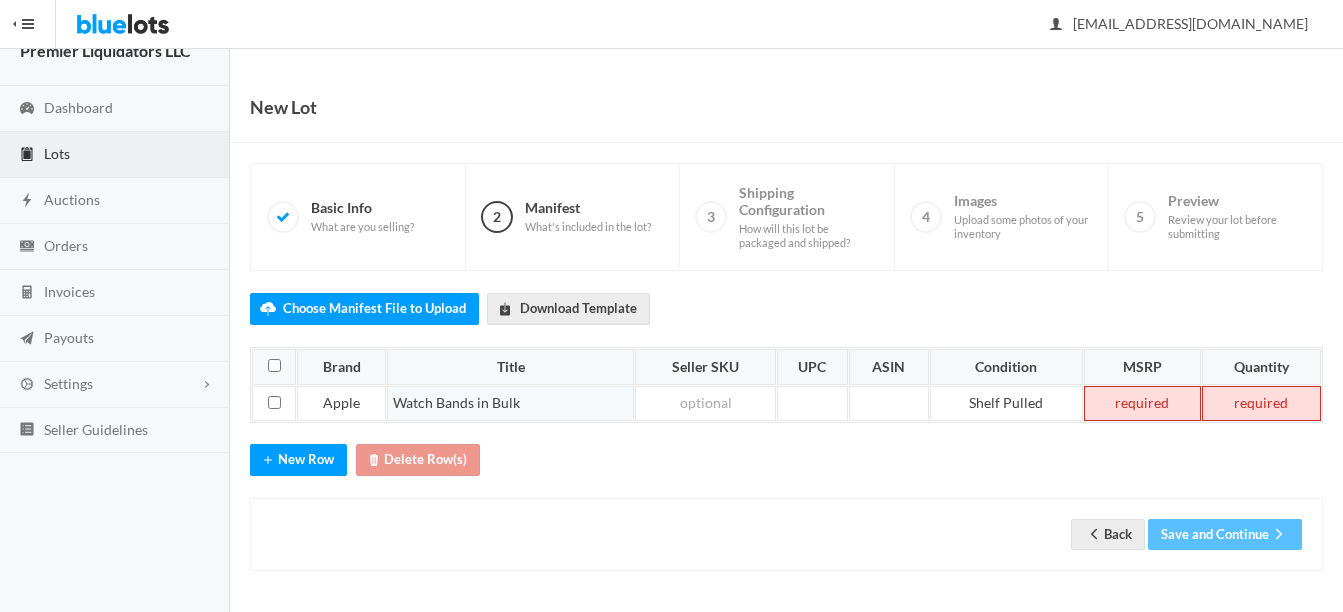 type 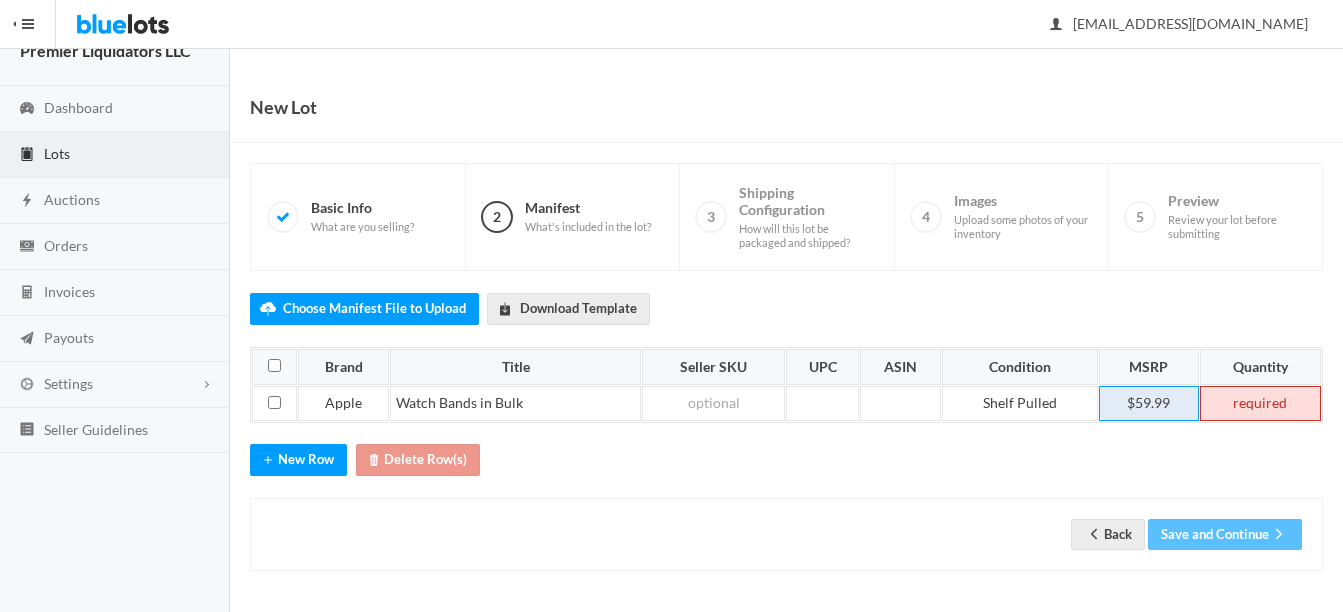 click on "$59.99" at bounding box center (1149, 404) 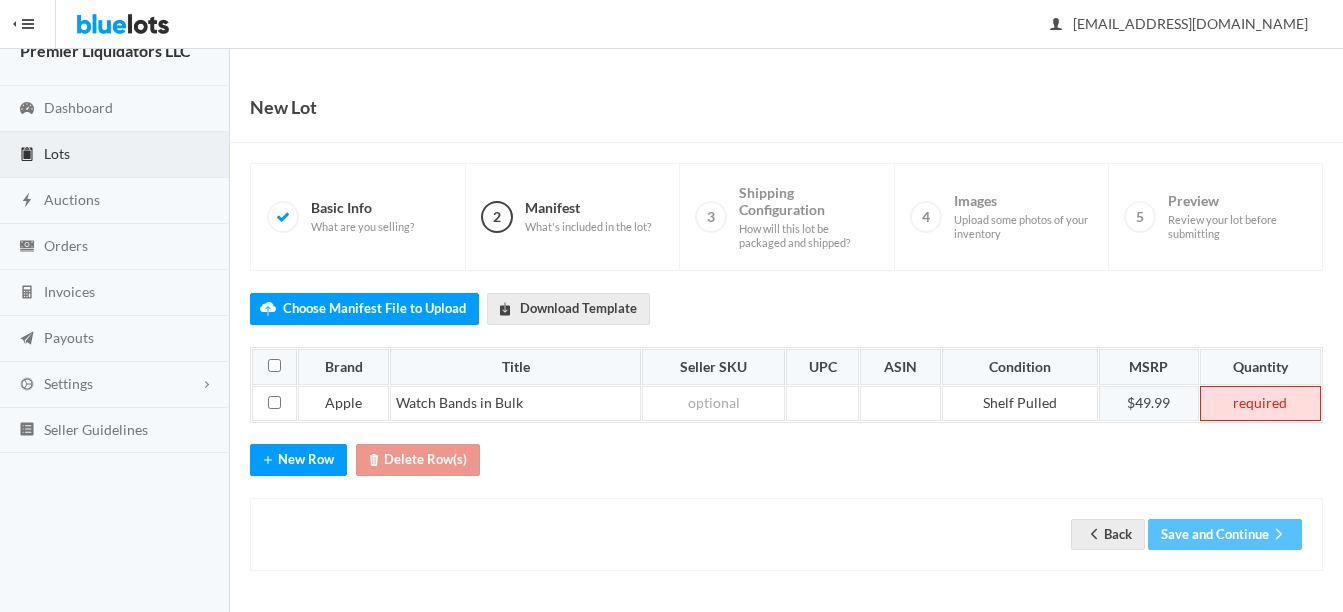 type 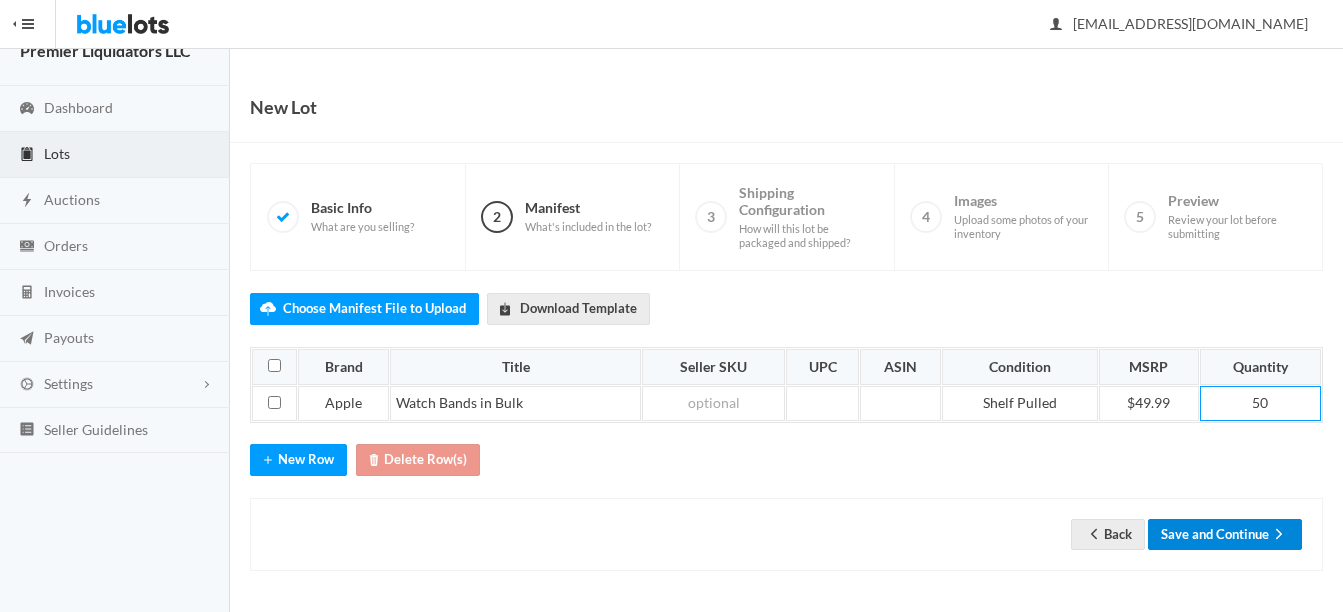 click on "Save and Continue" at bounding box center (1225, 534) 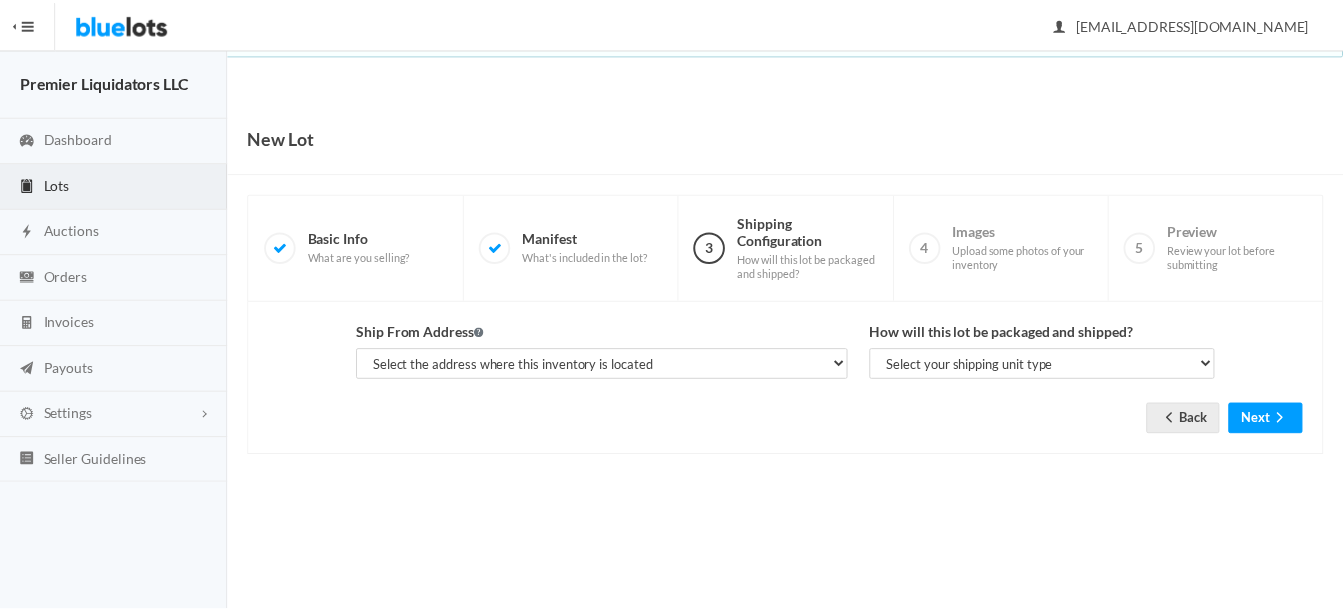 scroll, scrollTop: 0, scrollLeft: 0, axis: both 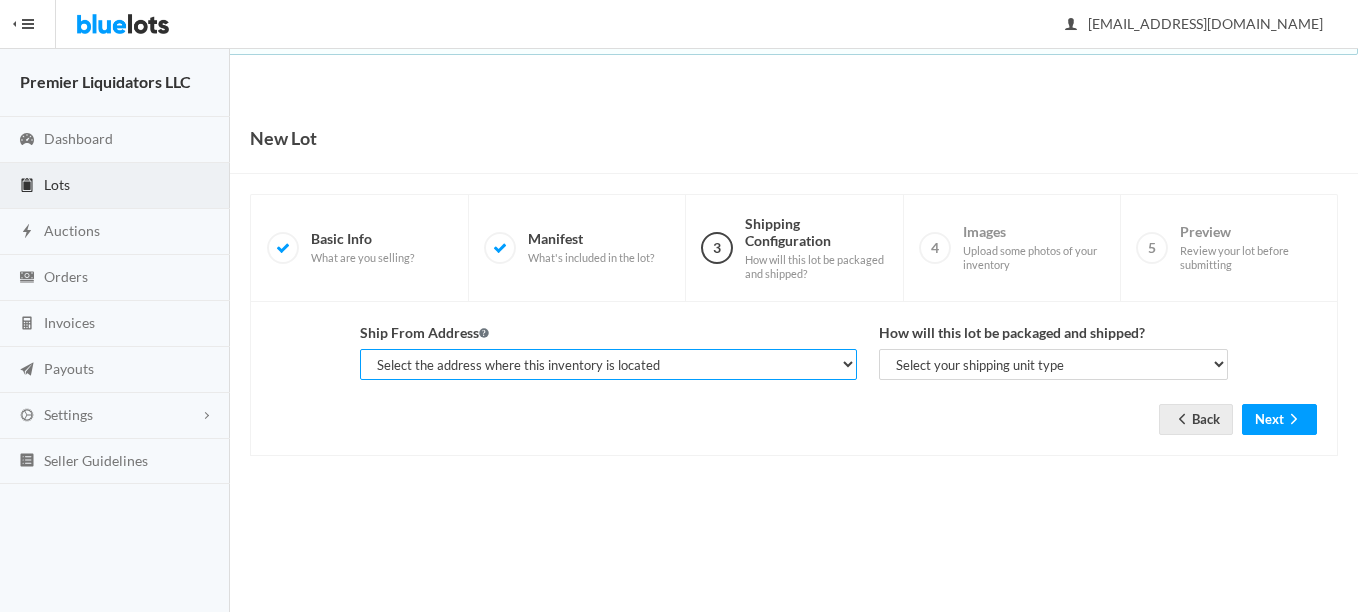 click on "Select the address where this inventory is located
Premier Liquidatores, 398 E Dania Beach Blvd Ste 182BLBD, Dania, FL, 33004-3051
Premier Piquidators, 1440 S Dixie Hwy # 1123, Hollywood, FL, 33020-6257
Marlene Mollinedo, Premier Liquidators LLC, 1440 S Dixie Hwy # 1128, Hollywood, FL, 33020-6257
Marlene Mollinedo, Premier Liquidators LLC, 1804 Volunteer Pkwy, Bristol, TN, 37620-6309" at bounding box center [608, 364] 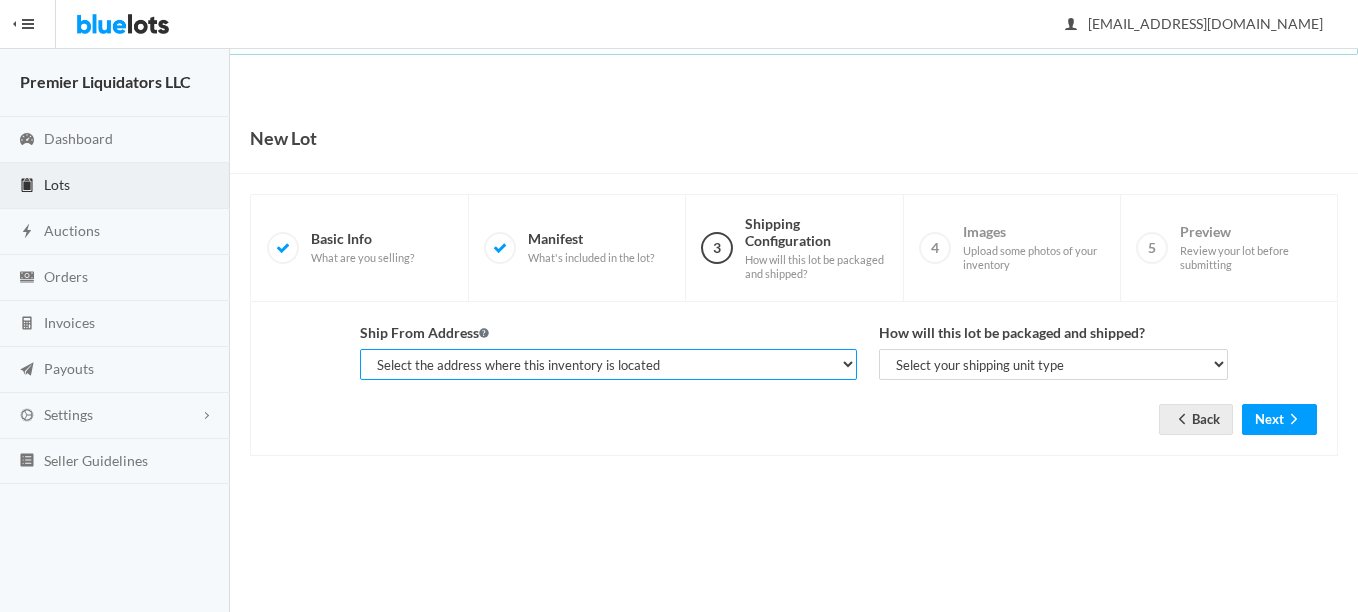 select on "25095" 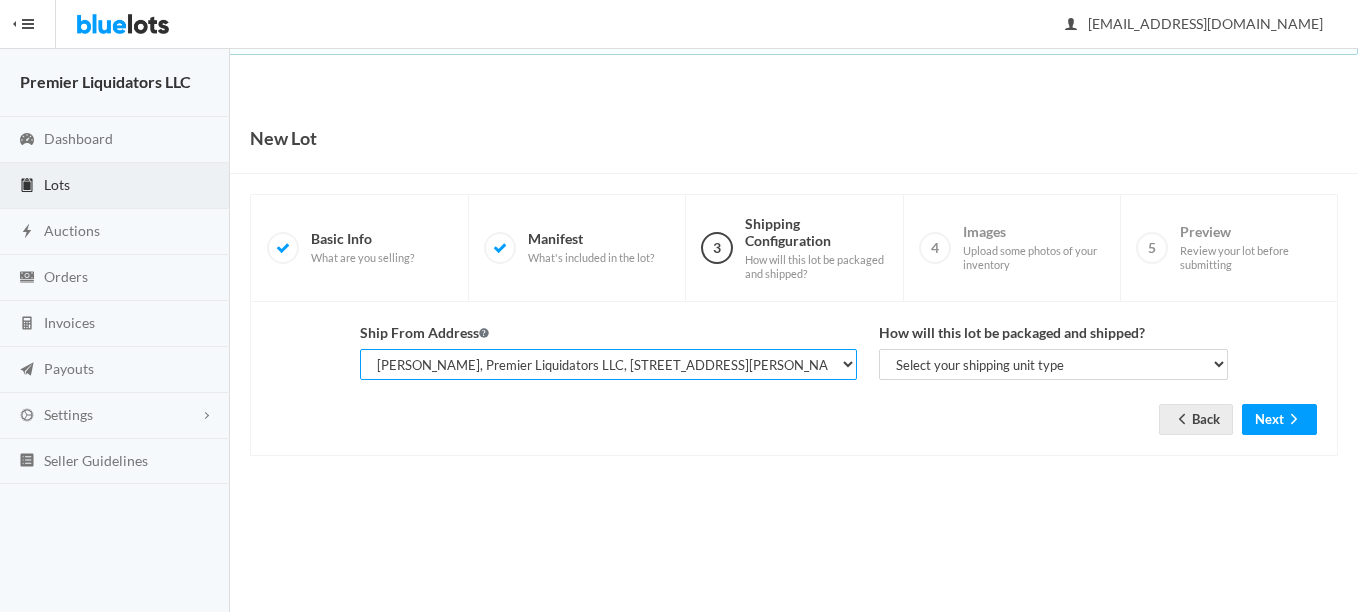 click on "Select the address where this inventory is located
Premier Liquidatores, 398 E Dania Beach Blvd Ste 182BLBD, Dania, FL, 33004-3051
Premier Piquidators, 1440 S Dixie Hwy # 1123, Hollywood, FL, 33020-6257
Marlene Mollinedo, Premier Liquidators LLC, 1440 S Dixie Hwy # 1128, Hollywood, FL, 33020-6257
Marlene Mollinedo, Premier Liquidators LLC, 1804 Volunteer Pkwy, Bristol, TN, 37620-6309" at bounding box center (608, 364) 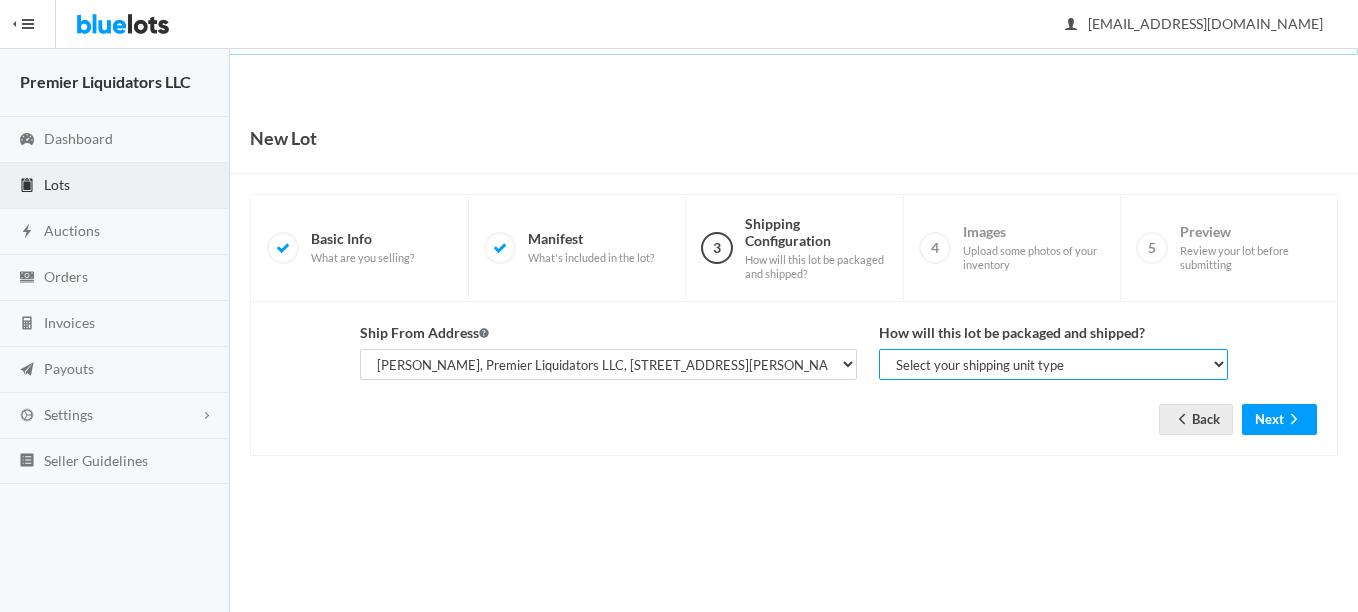 click on "Select your shipping unit type
Parcel
Pallet
Truckload" at bounding box center [1053, 364] 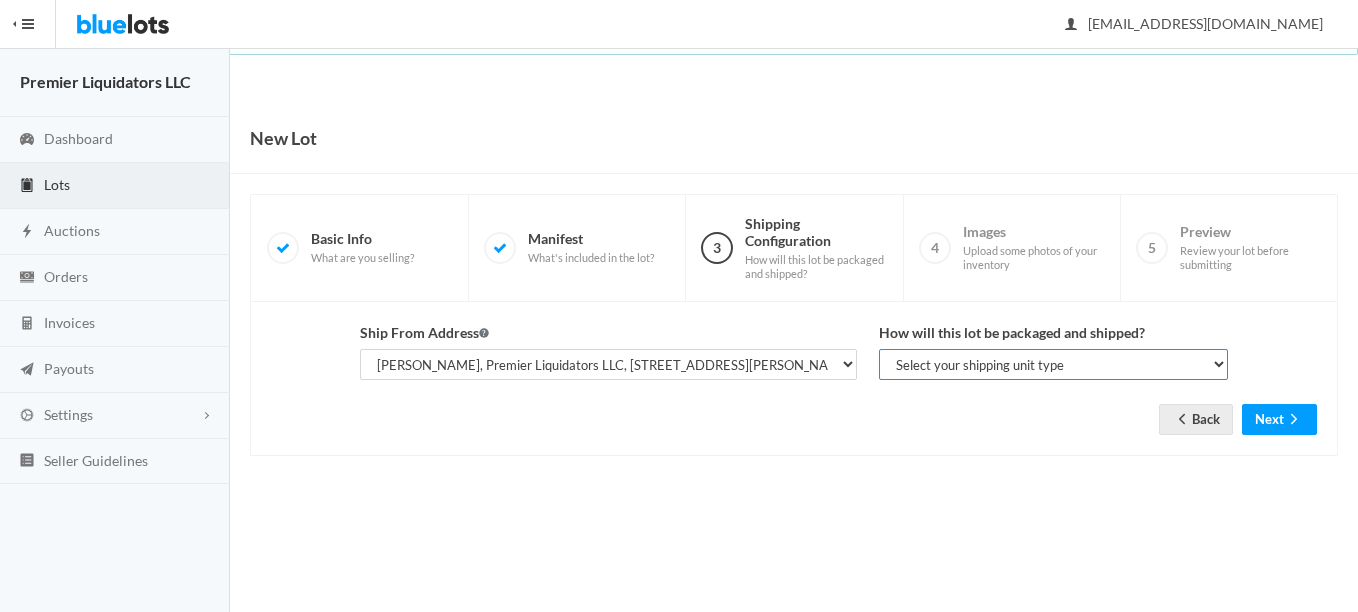 select on "parcel" 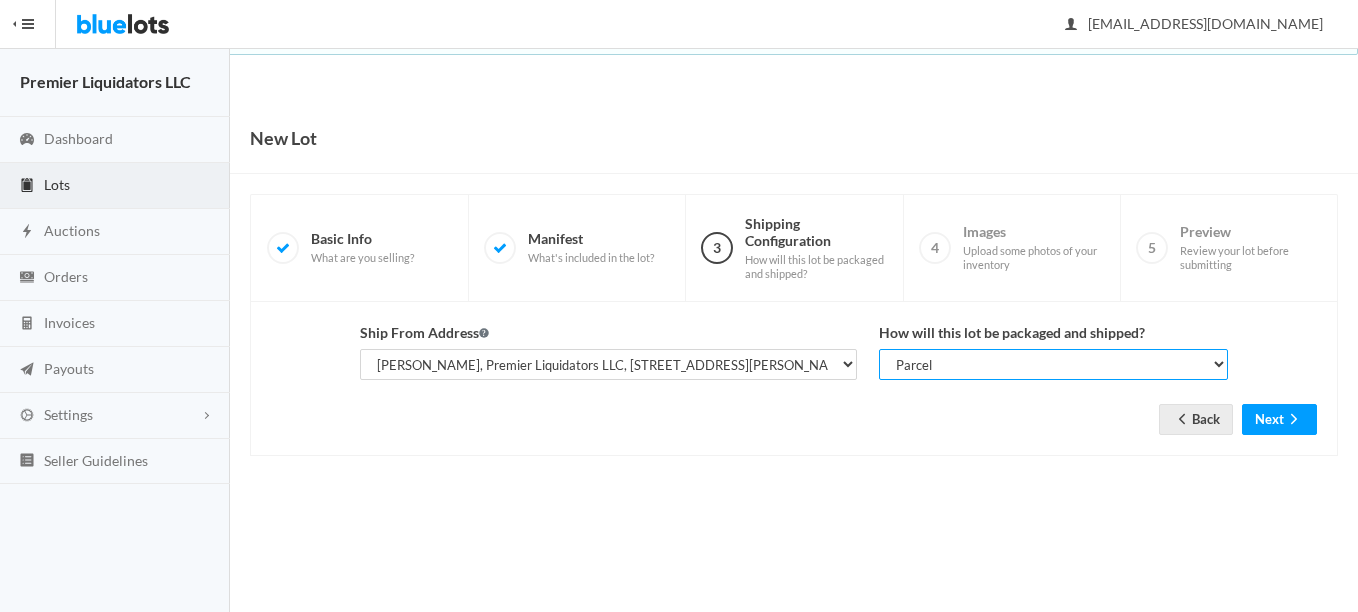 click on "Select your shipping unit type
Parcel
Pallet
Truckload" at bounding box center [1053, 364] 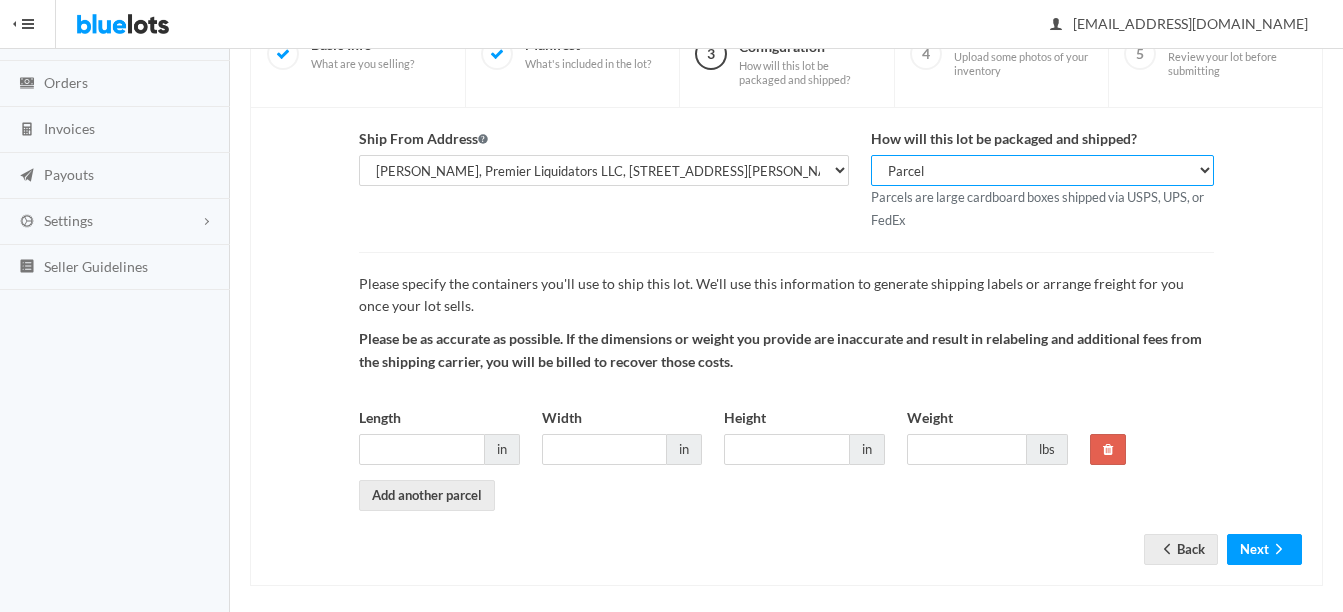 scroll, scrollTop: 209, scrollLeft: 0, axis: vertical 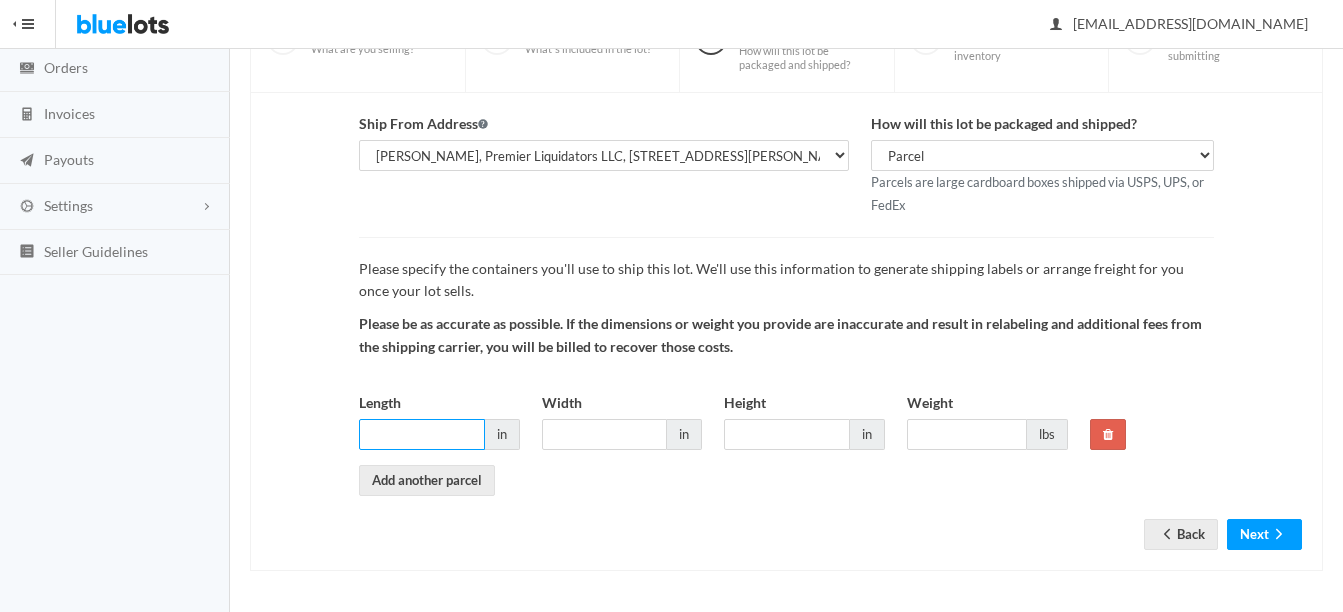 click on "Length" at bounding box center (422, 434) 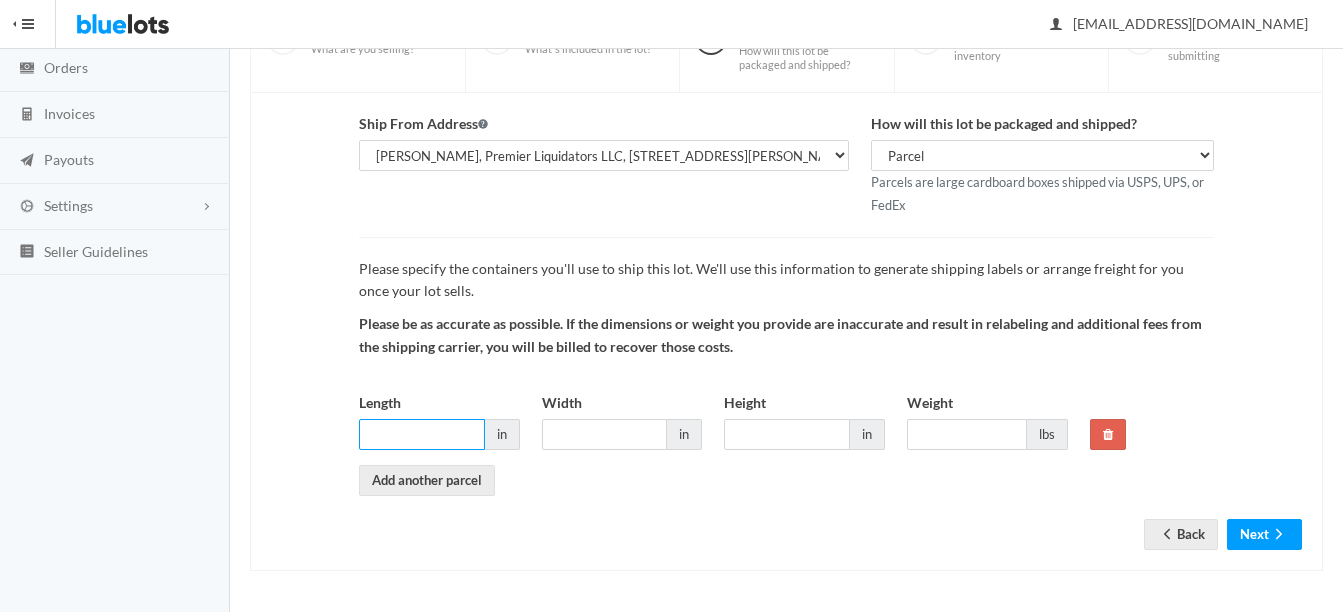 type on "8" 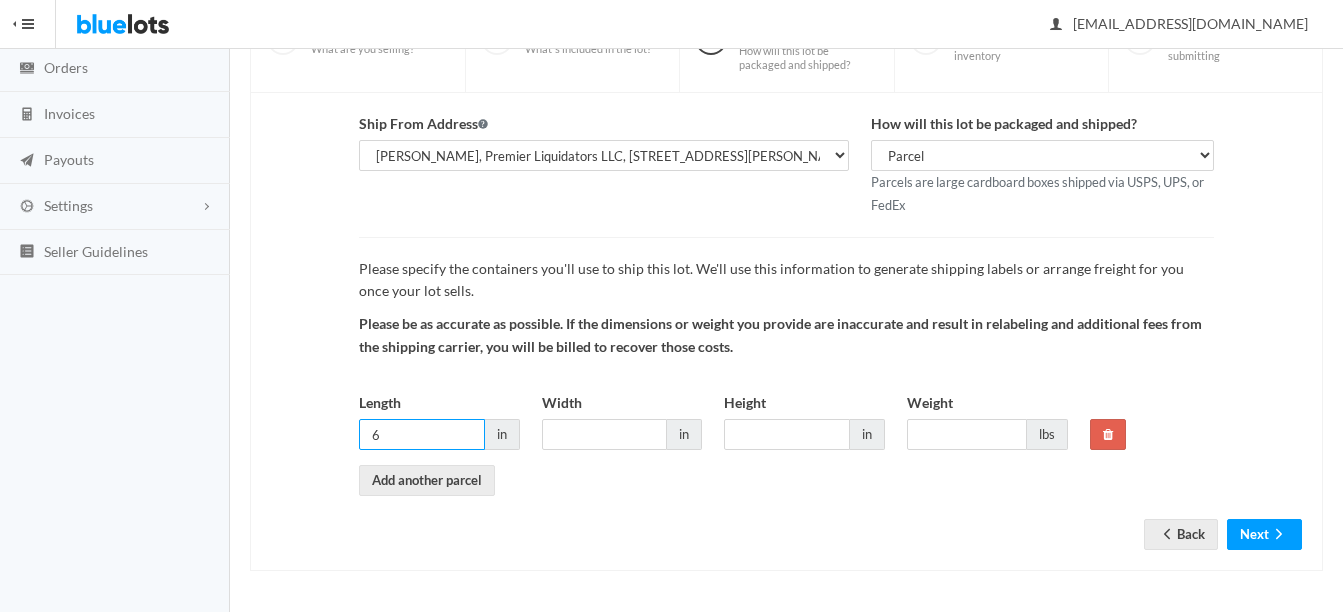 type on "6" 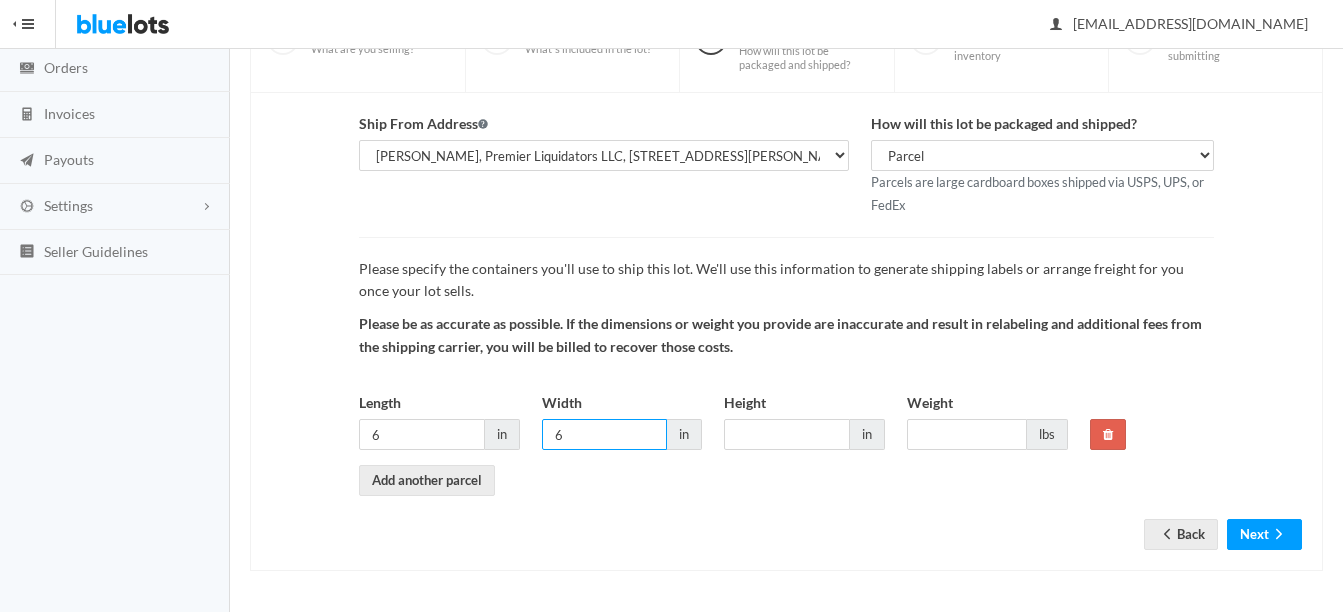 type on "6" 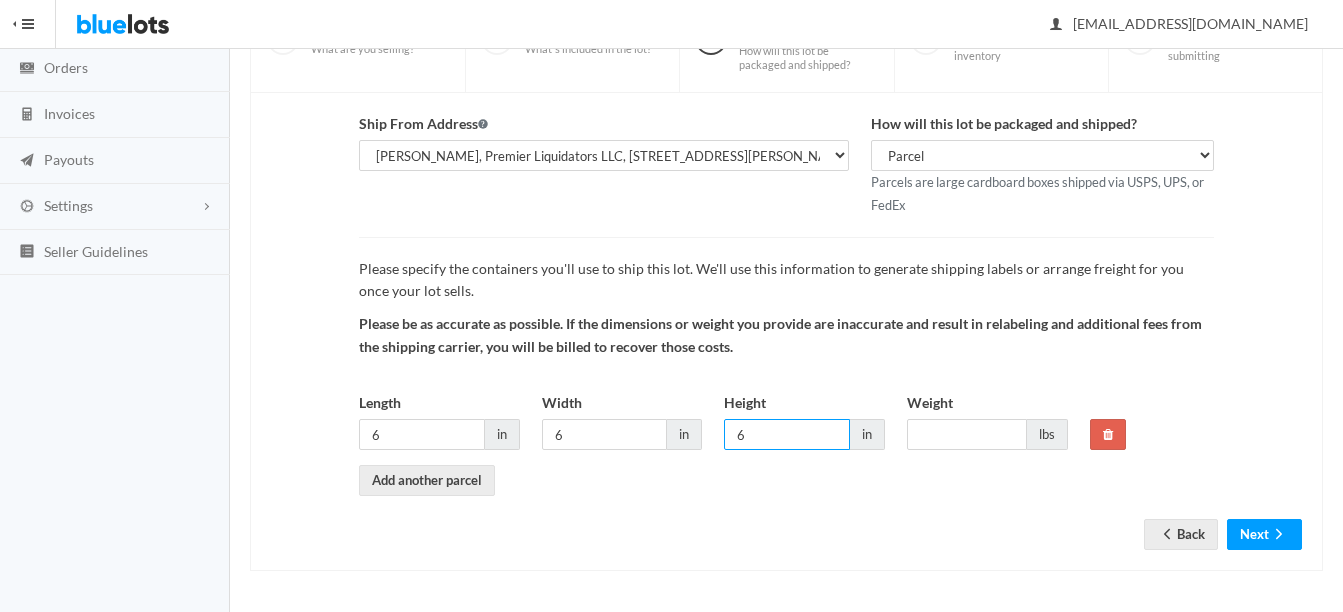 type on "6" 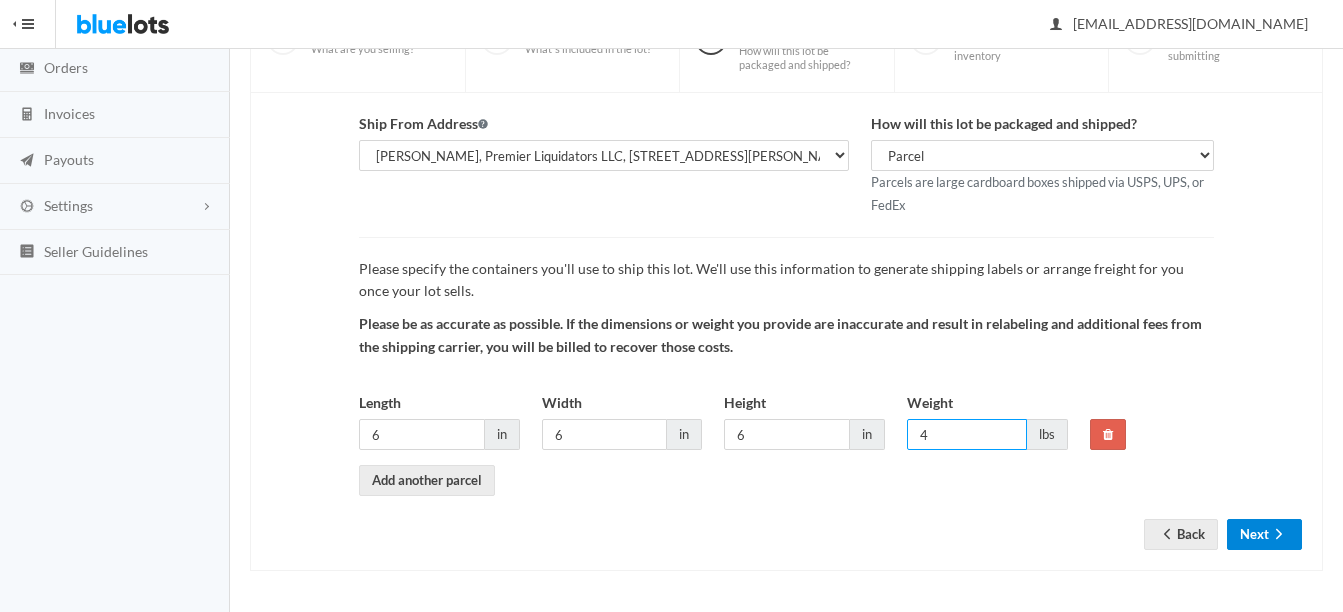 type on "4" 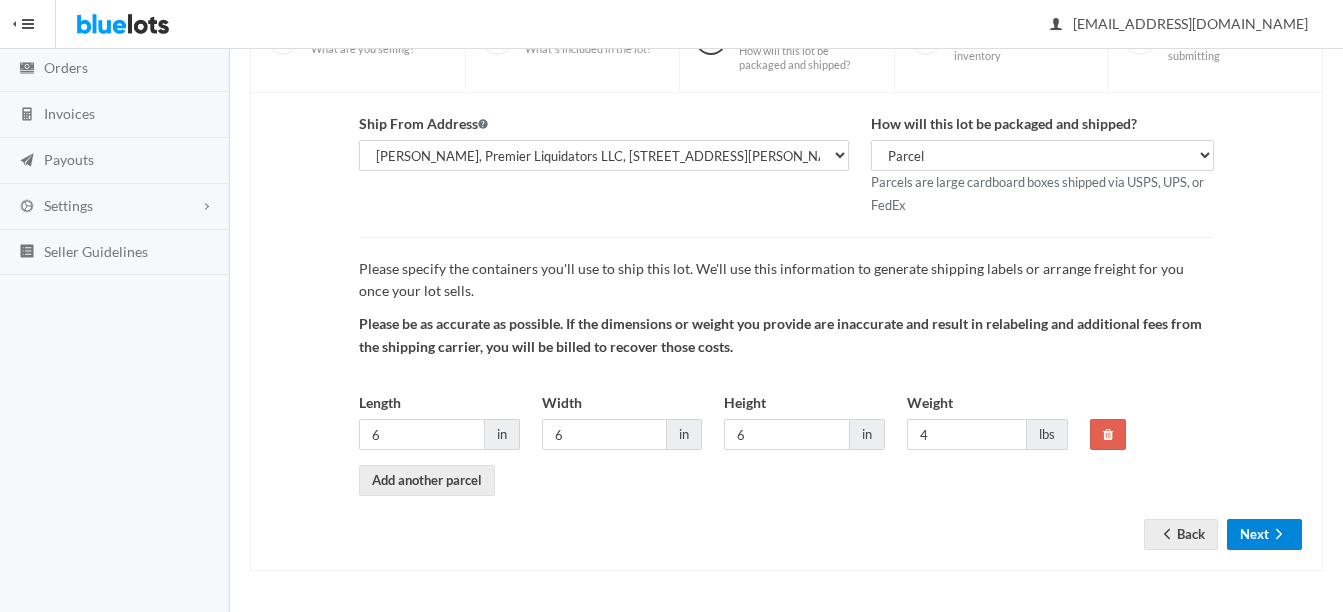 click on "Next" at bounding box center [1264, 534] 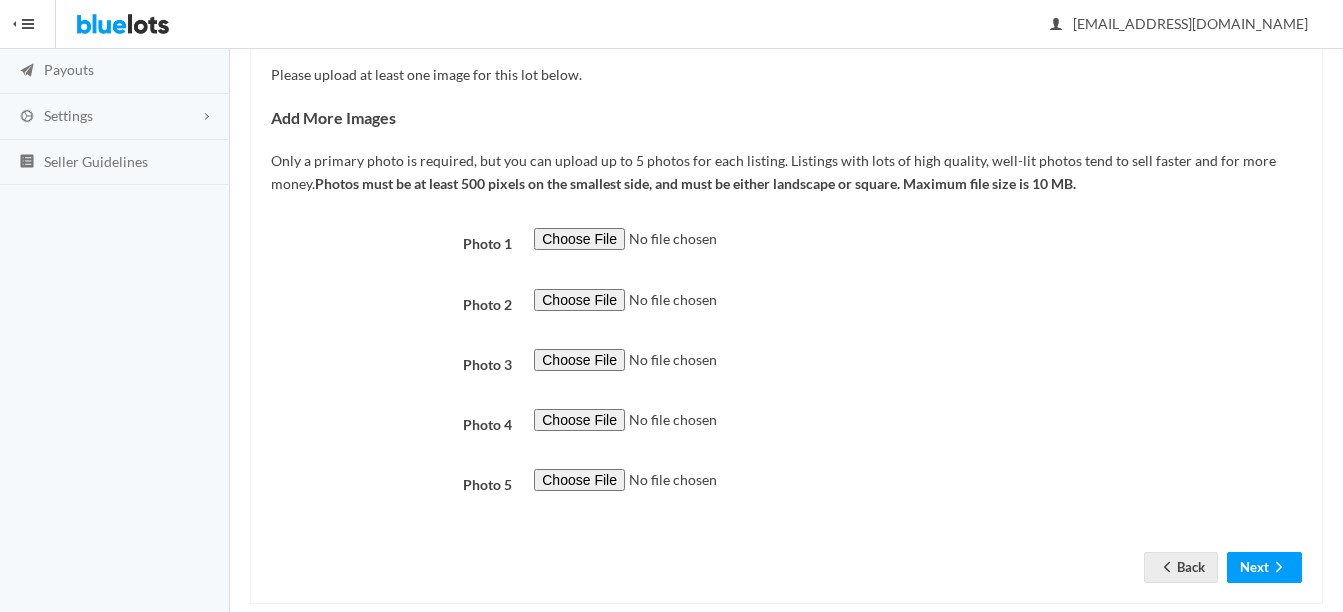 scroll, scrollTop: 300, scrollLeft: 0, axis: vertical 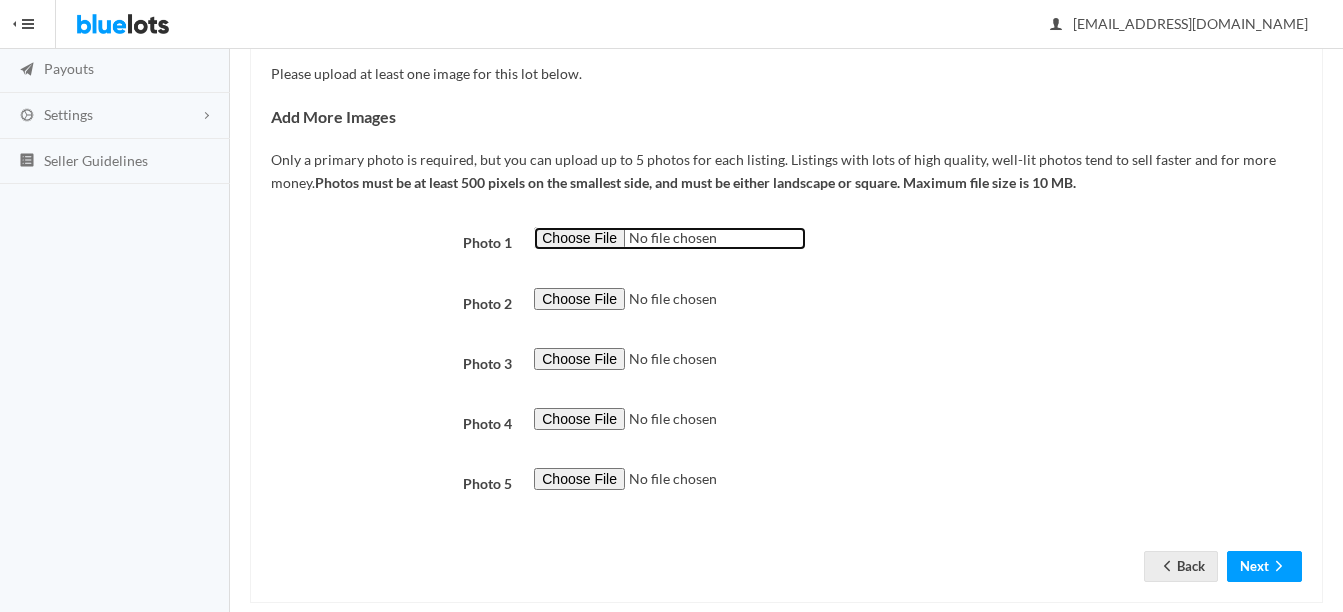 click at bounding box center (670, 238) 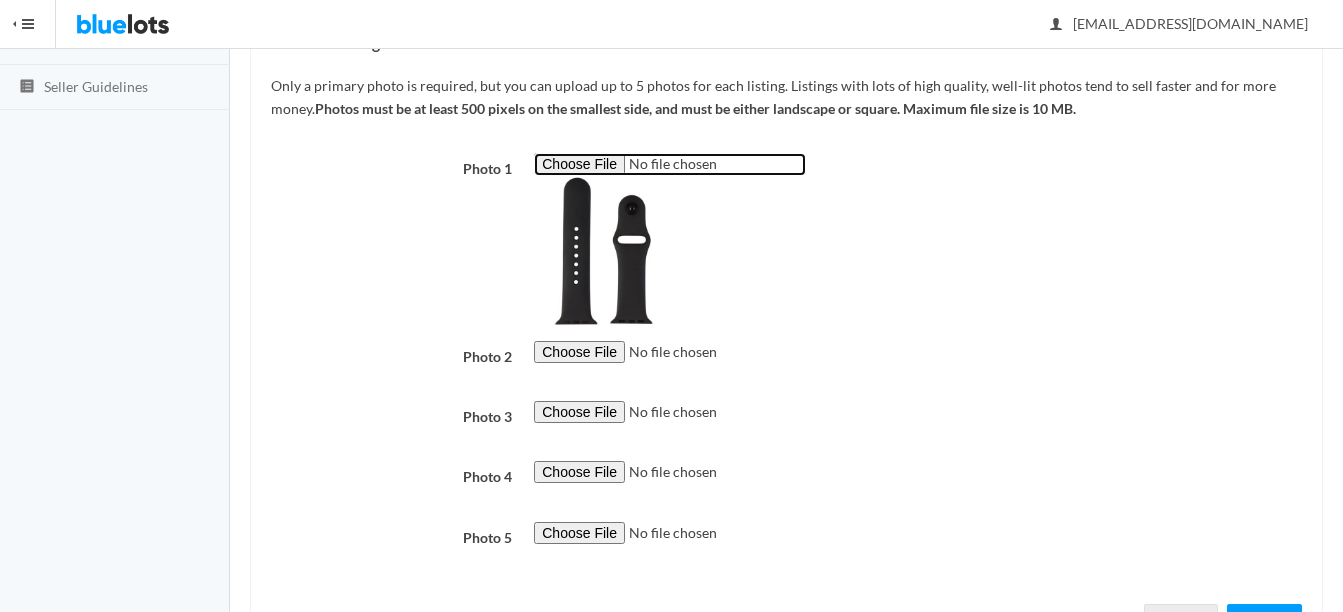 scroll, scrollTop: 460, scrollLeft: 0, axis: vertical 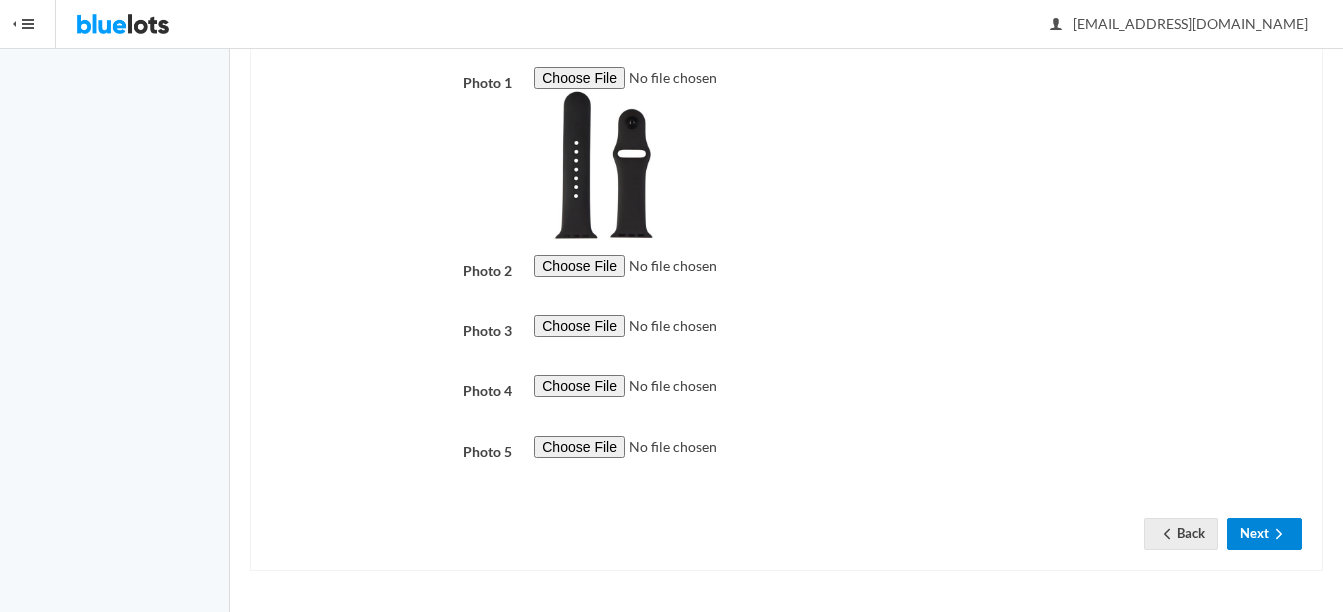 click 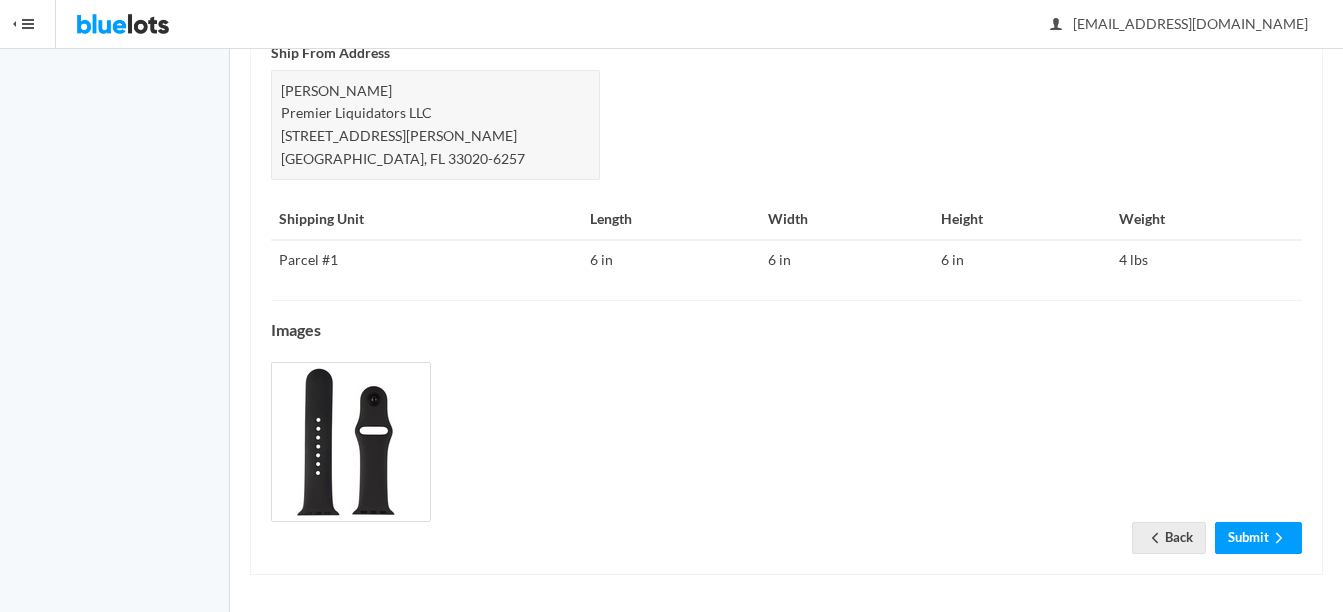 scroll, scrollTop: 973, scrollLeft: 0, axis: vertical 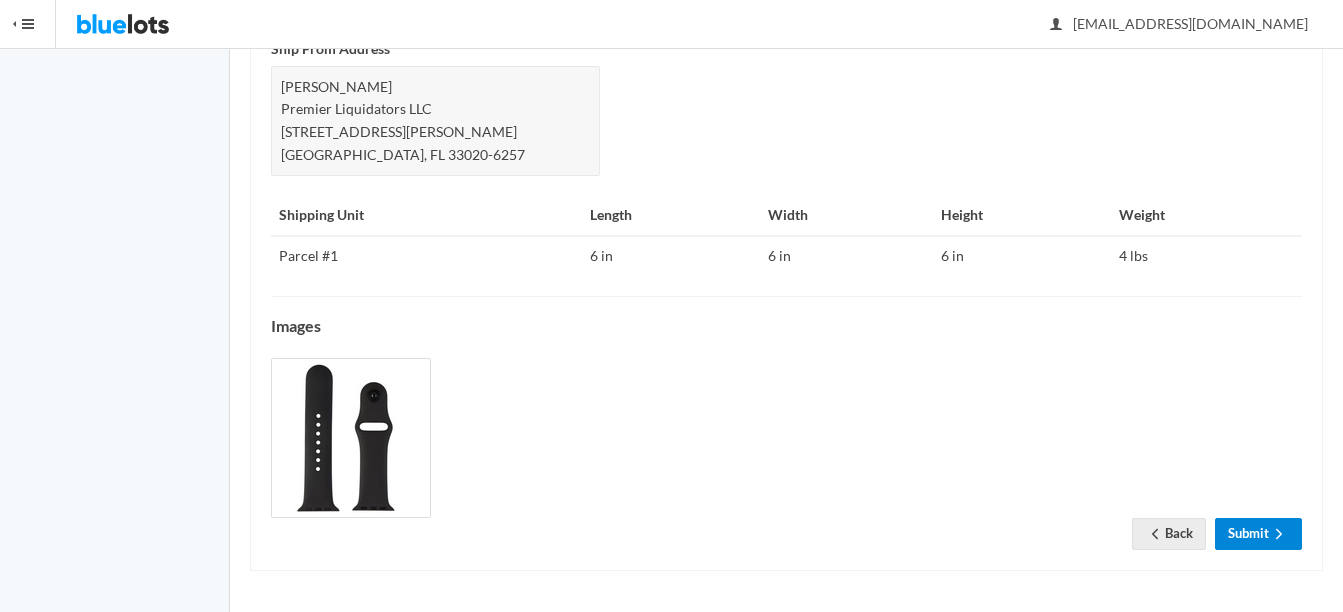 click on "Submit" at bounding box center [1258, 533] 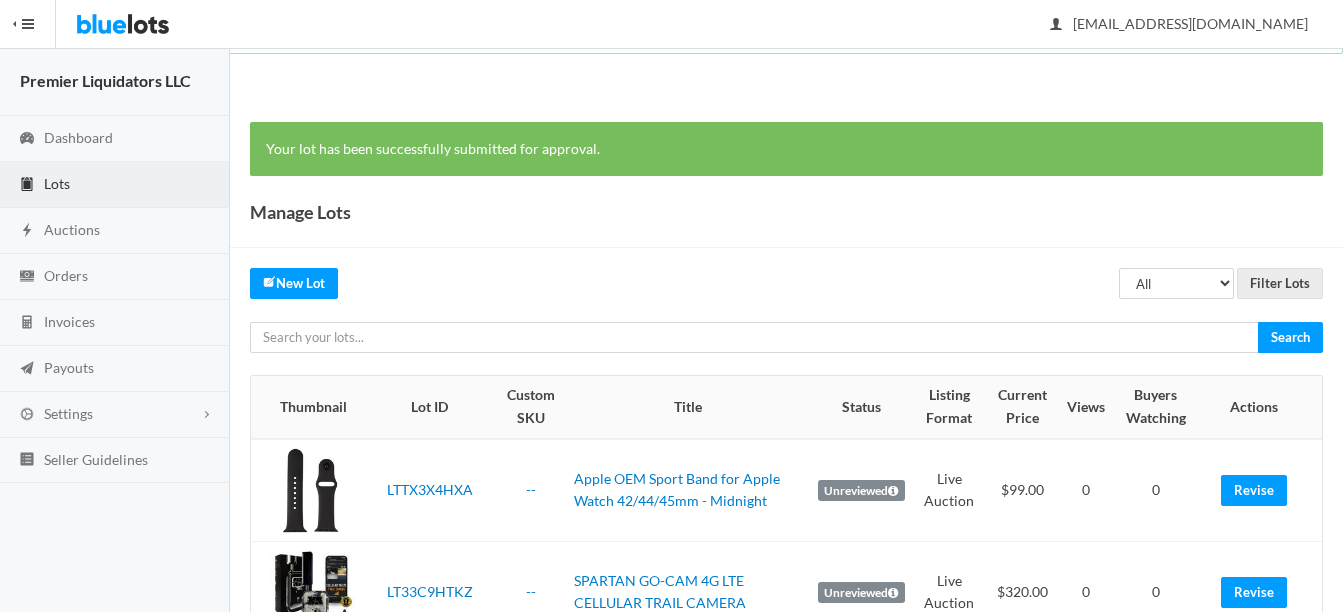 scroll, scrollTop: 0, scrollLeft: 0, axis: both 